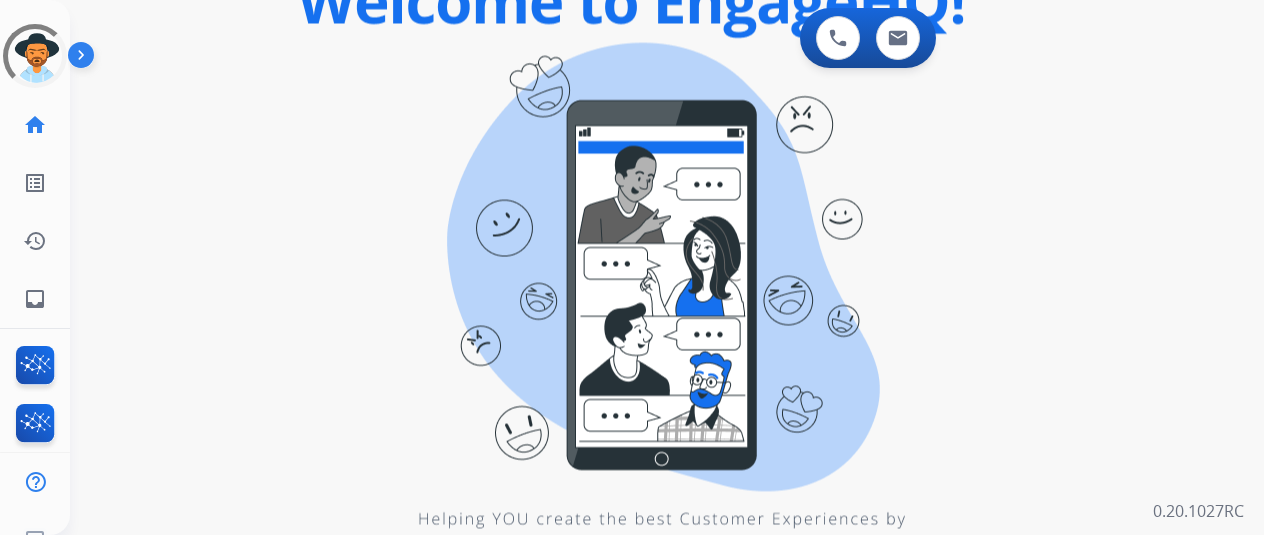 scroll, scrollTop: 0, scrollLeft: 0, axis: both 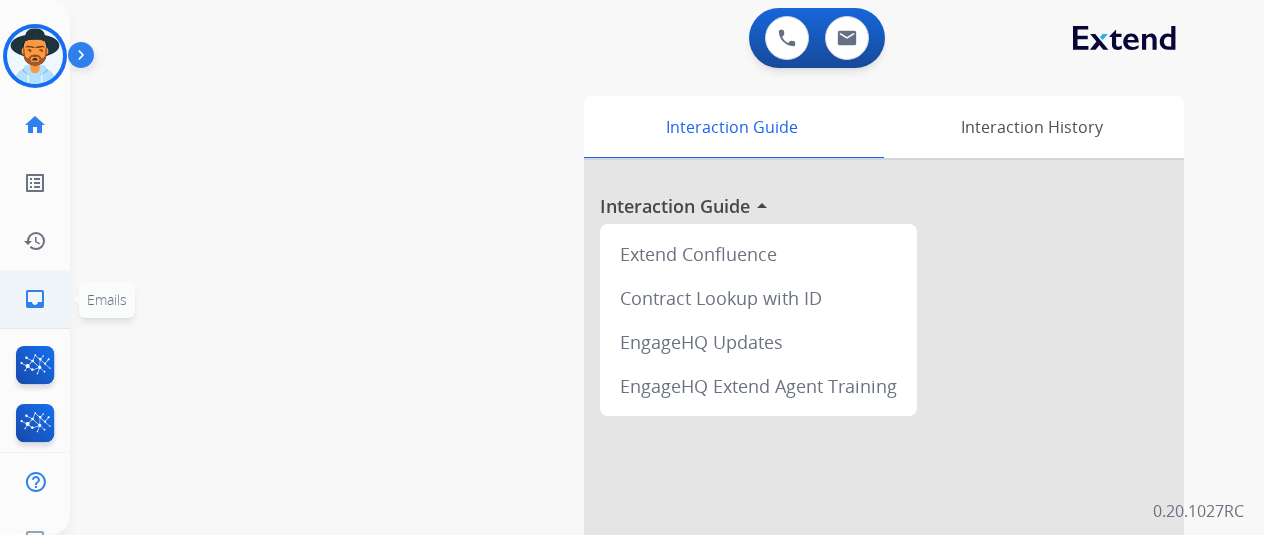 click on "inbox  Emails" 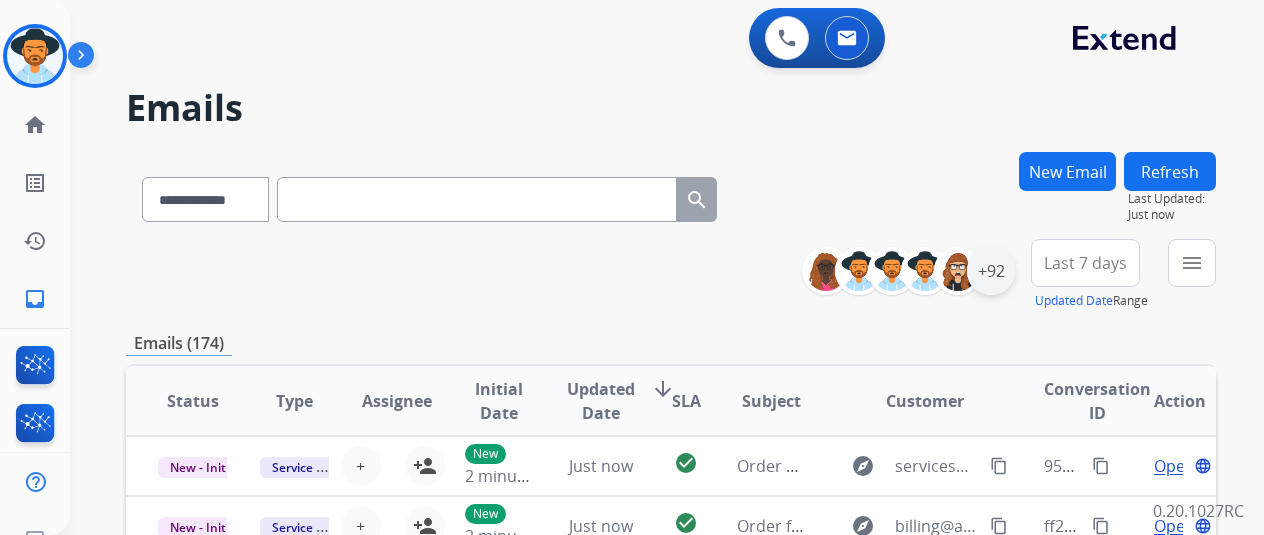 click on "+92" at bounding box center [991, 271] 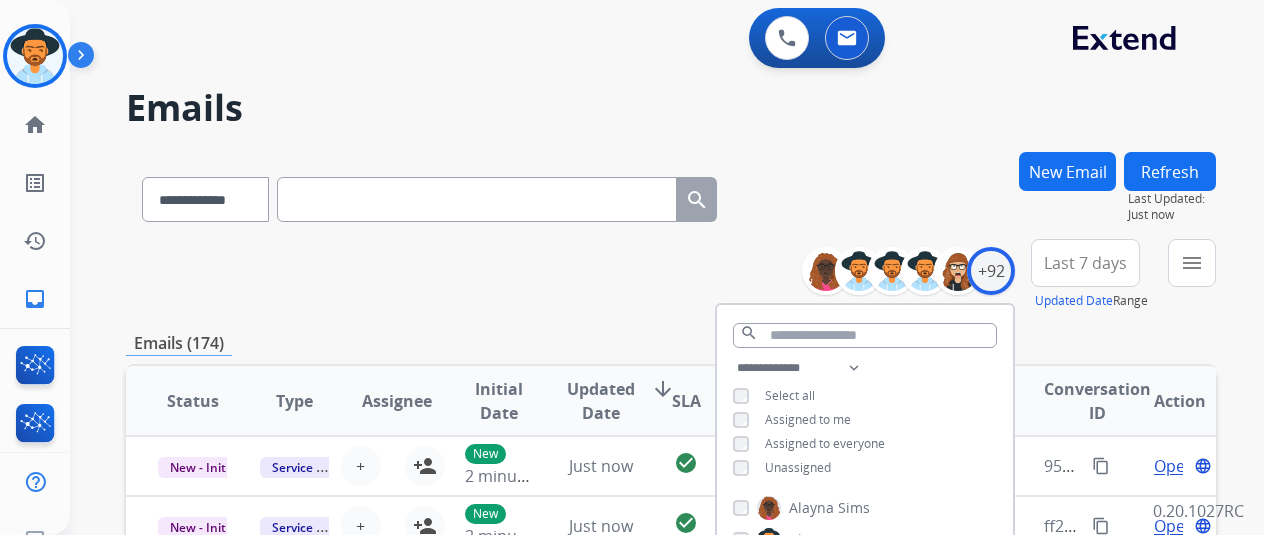 drag, startPoint x: 806, startPoint y: 453, endPoint x: 808, endPoint y: 485, distance: 32.06244 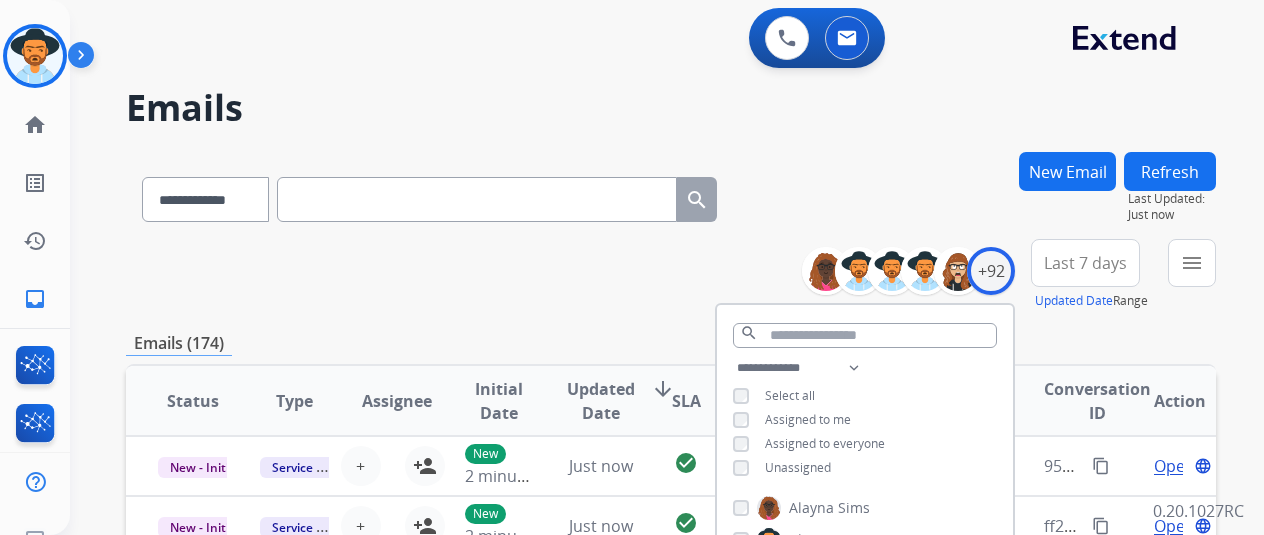 click on "**********" at bounding box center (865, 420) 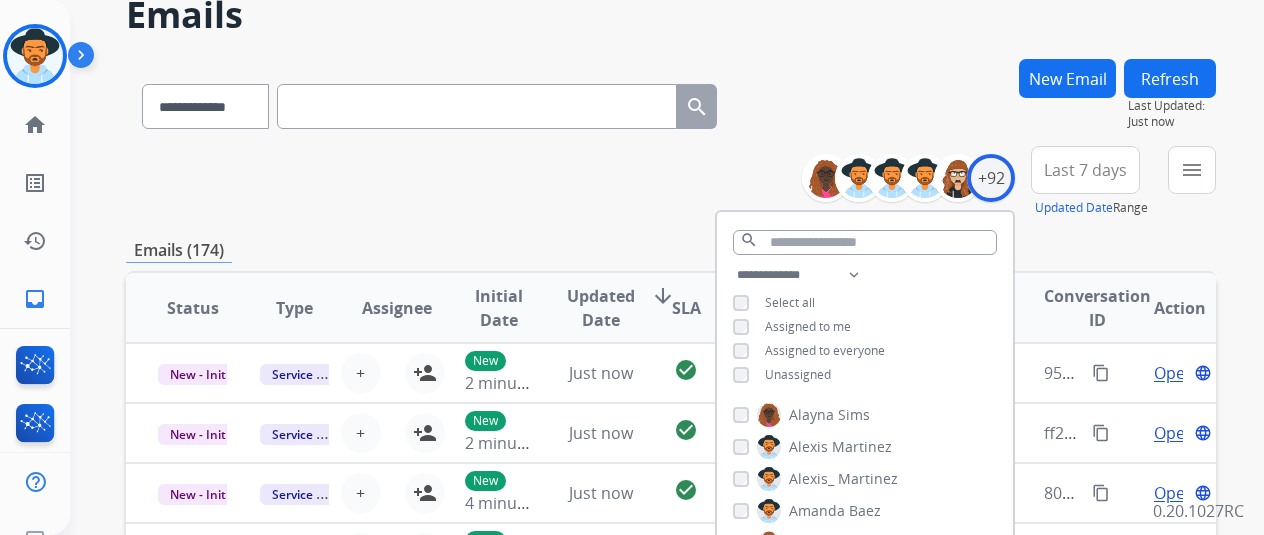 scroll, scrollTop: 200, scrollLeft: 0, axis: vertical 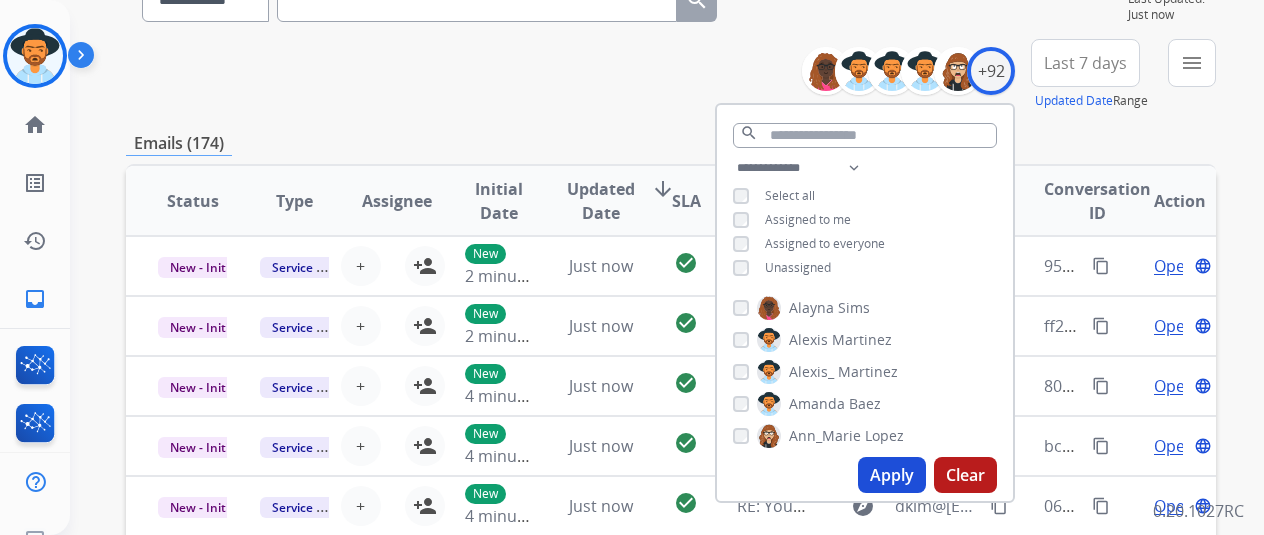 click on "Apply" at bounding box center (892, 475) 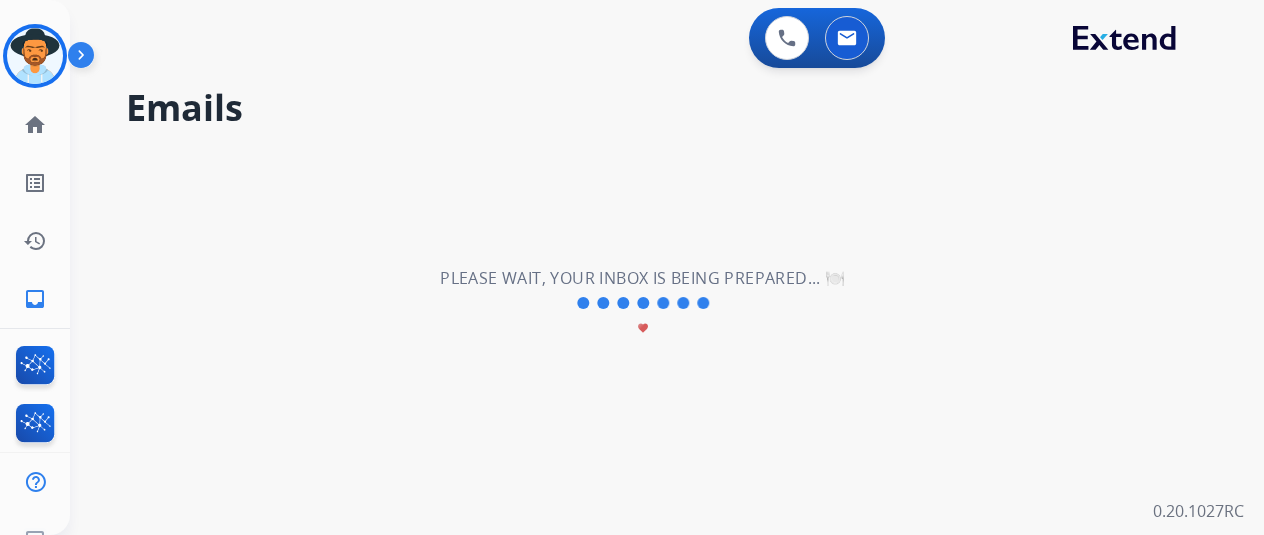 scroll, scrollTop: 0, scrollLeft: 0, axis: both 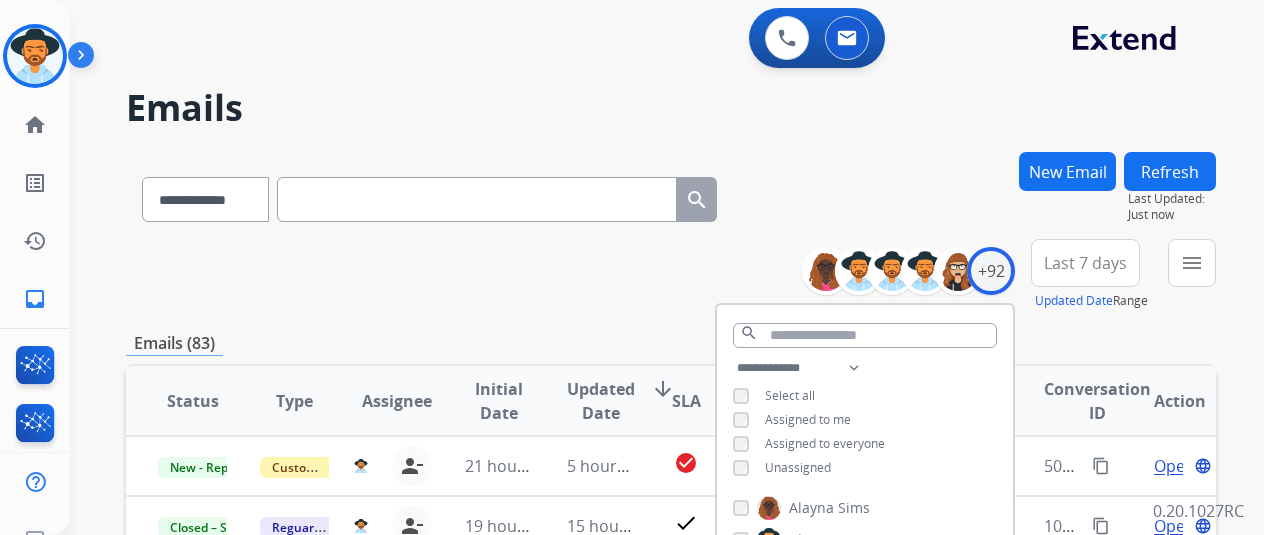 click on "**********" at bounding box center [671, 275] 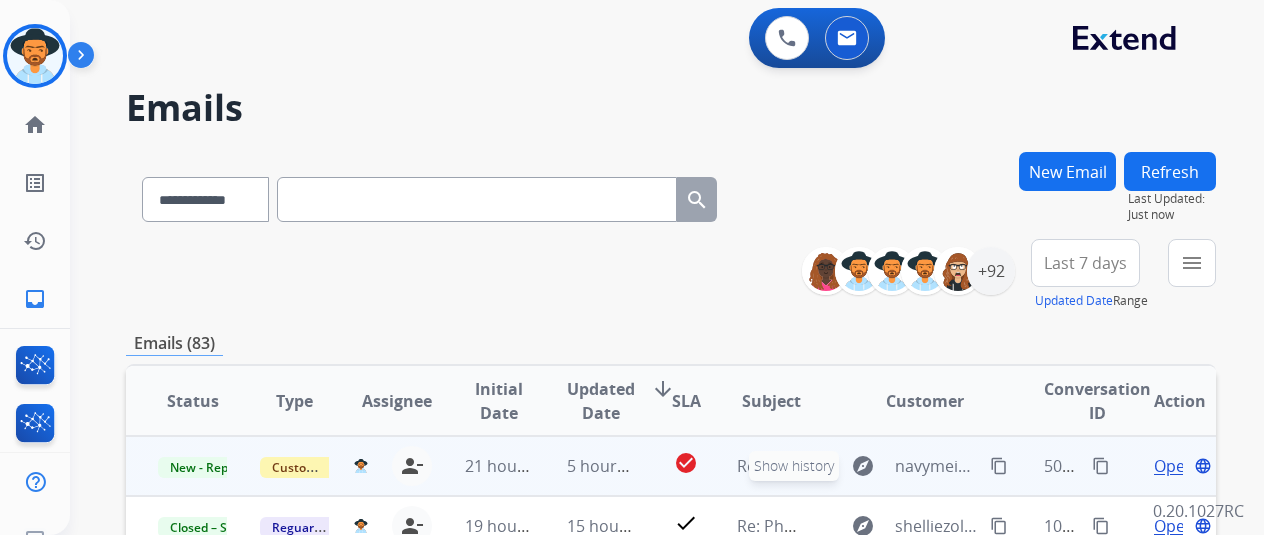 scroll, scrollTop: 2, scrollLeft: 0, axis: vertical 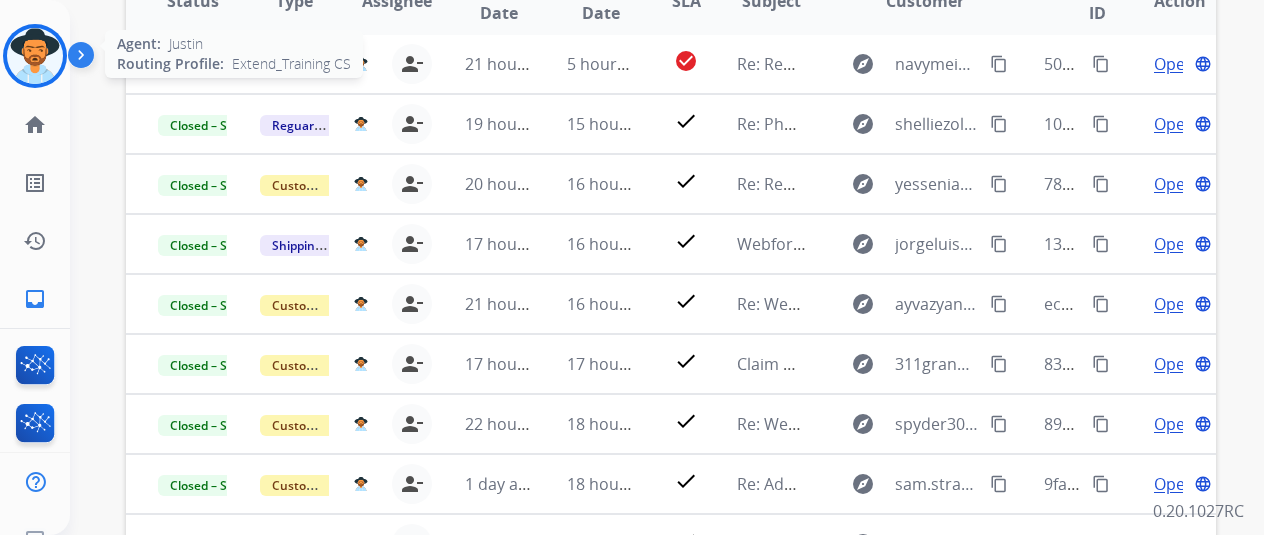 click at bounding box center (35, 56) 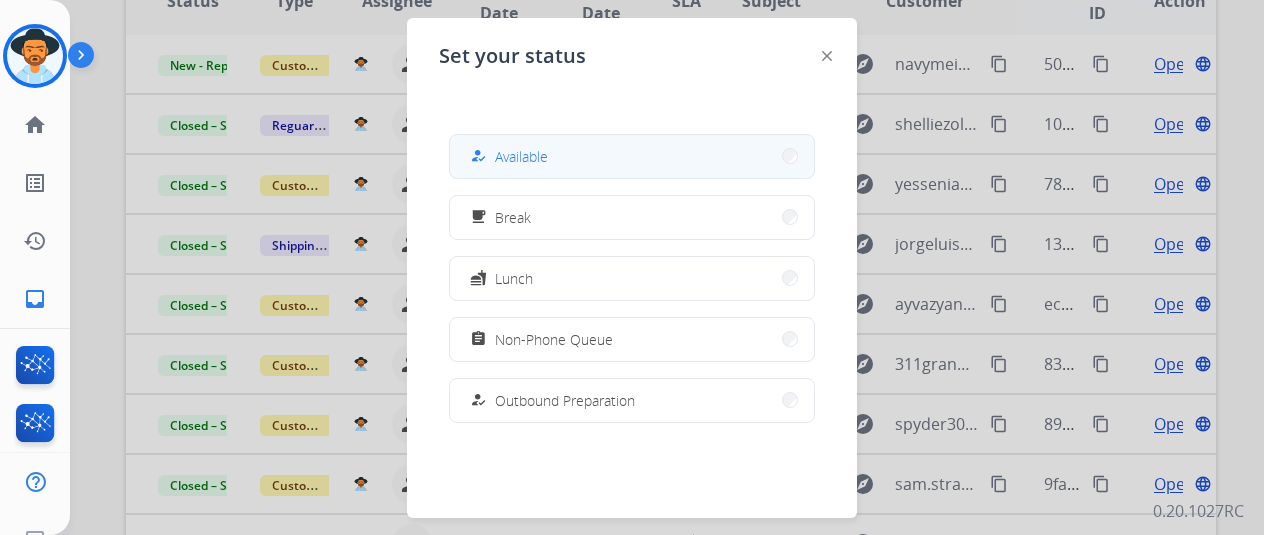 click on "Available" at bounding box center [521, 156] 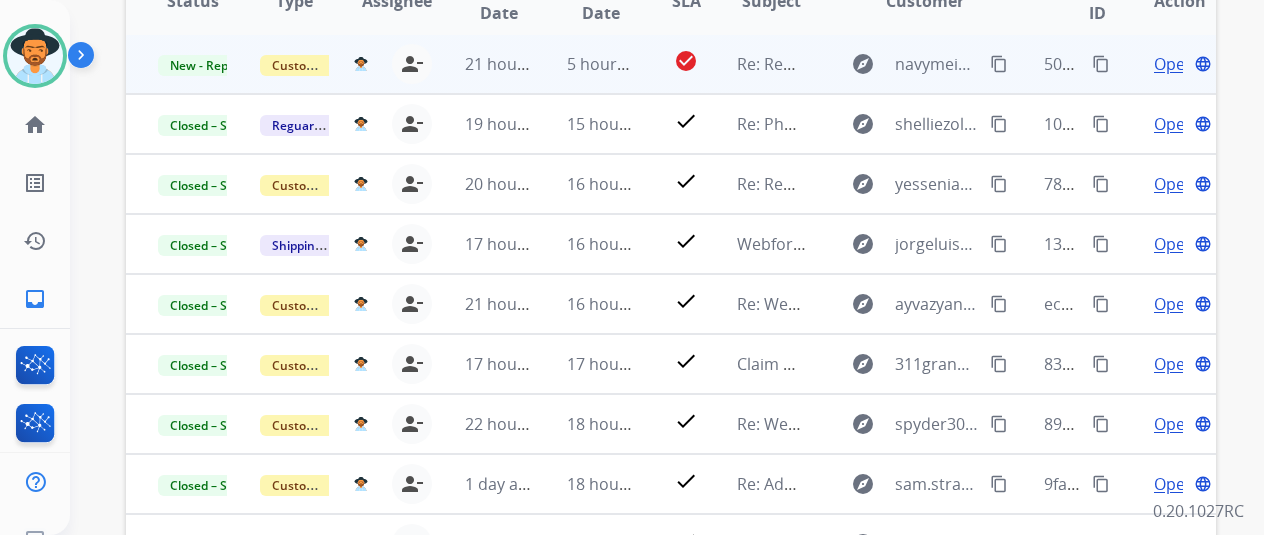 click on "Open" at bounding box center [1174, 64] 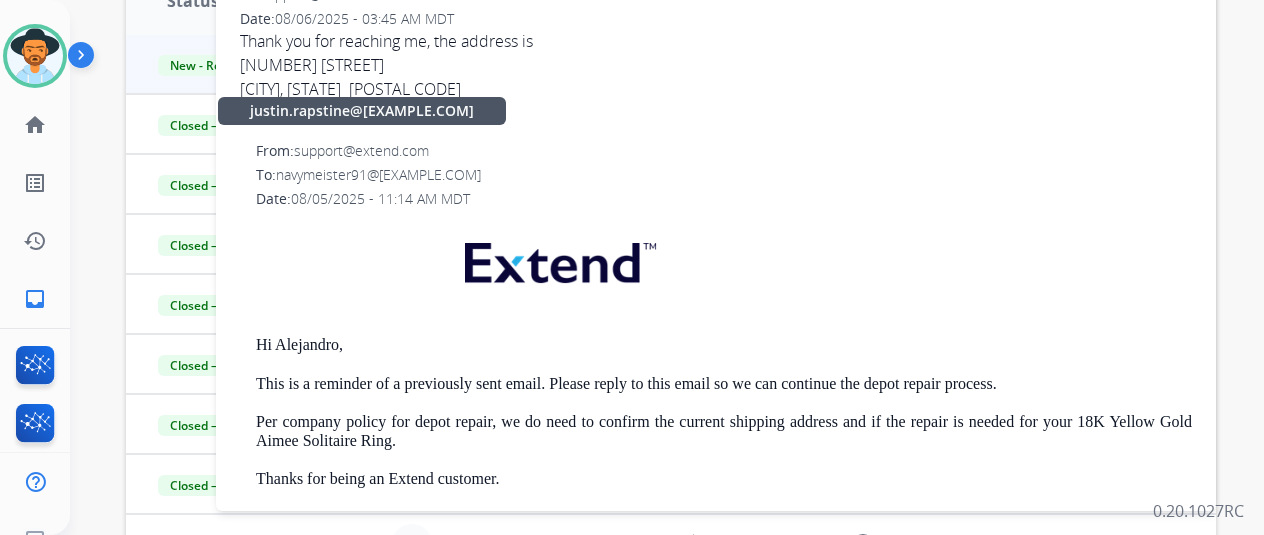 scroll, scrollTop: 0, scrollLeft: 0, axis: both 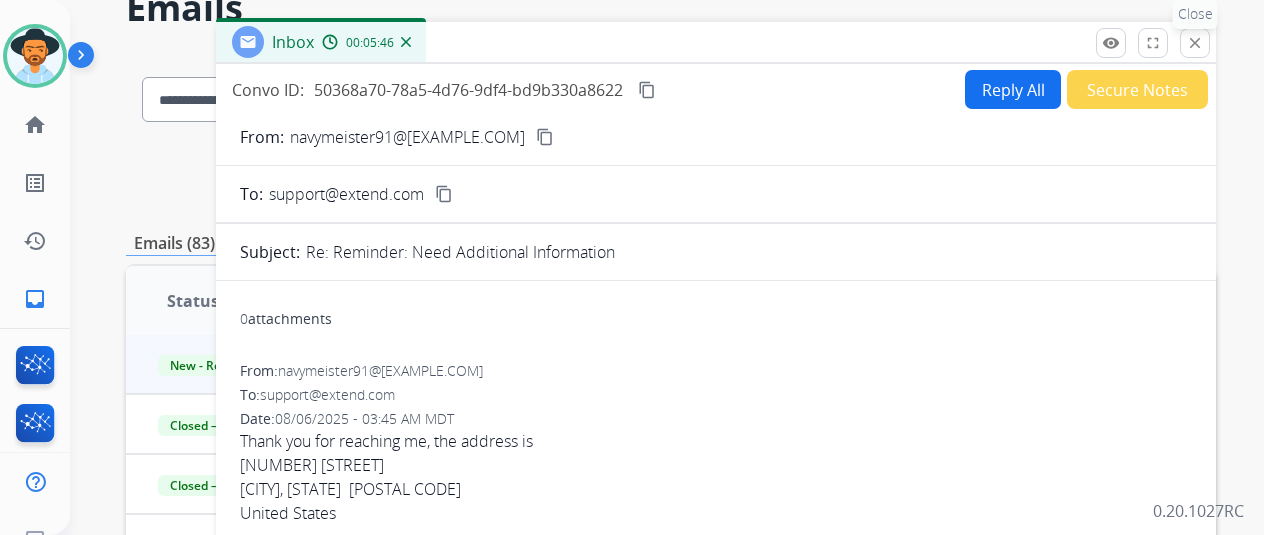 click on "close Close" at bounding box center (1195, 43) 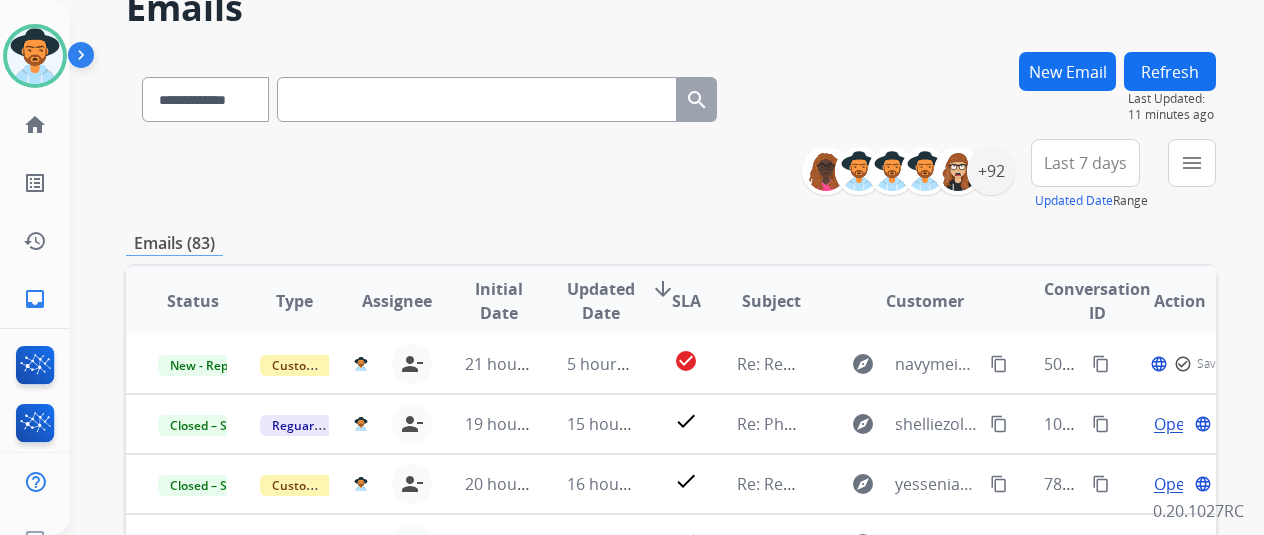 scroll, scrollTop: 18, scrollLeft: 0, axis: vertical 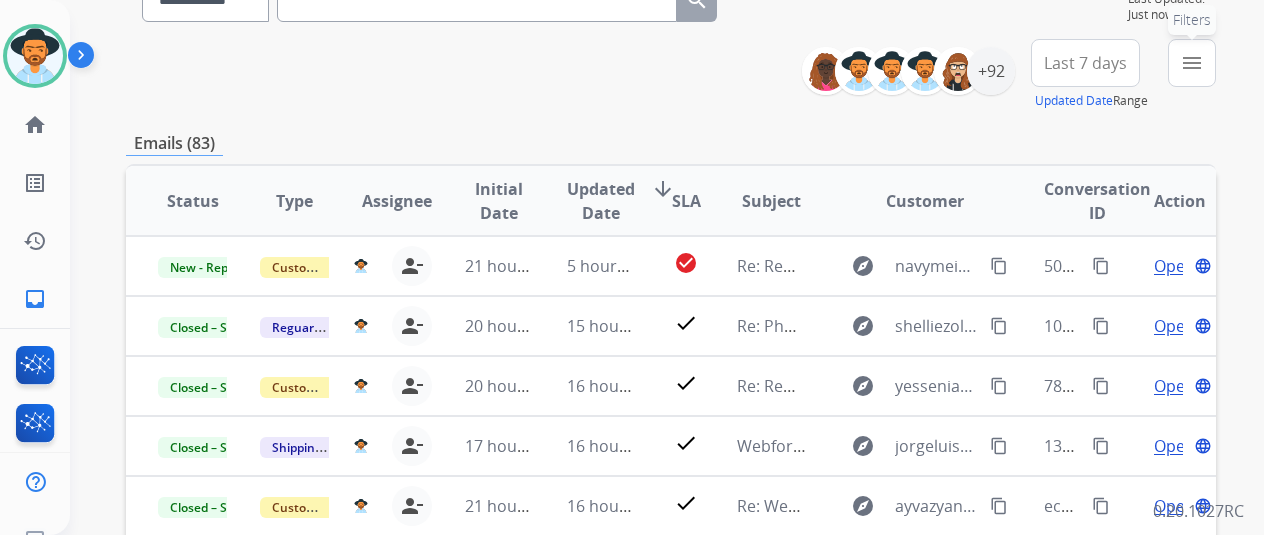 click on "menu" at bounding box center [1192, 63] 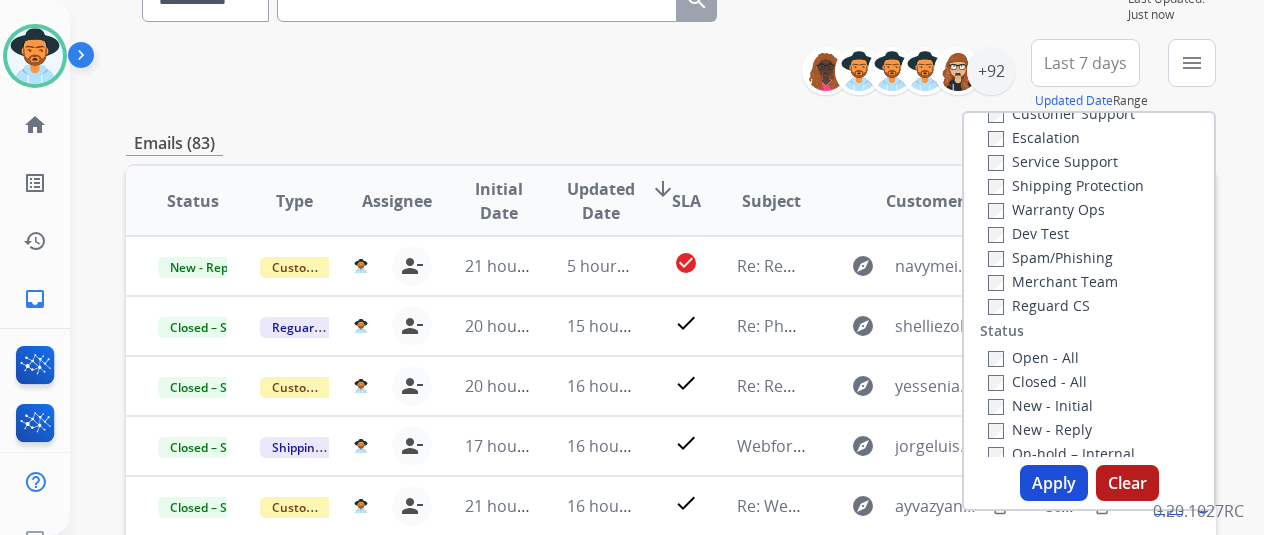 scroll, scrollTop: 200, scrollLeft: 0, axis: vertical 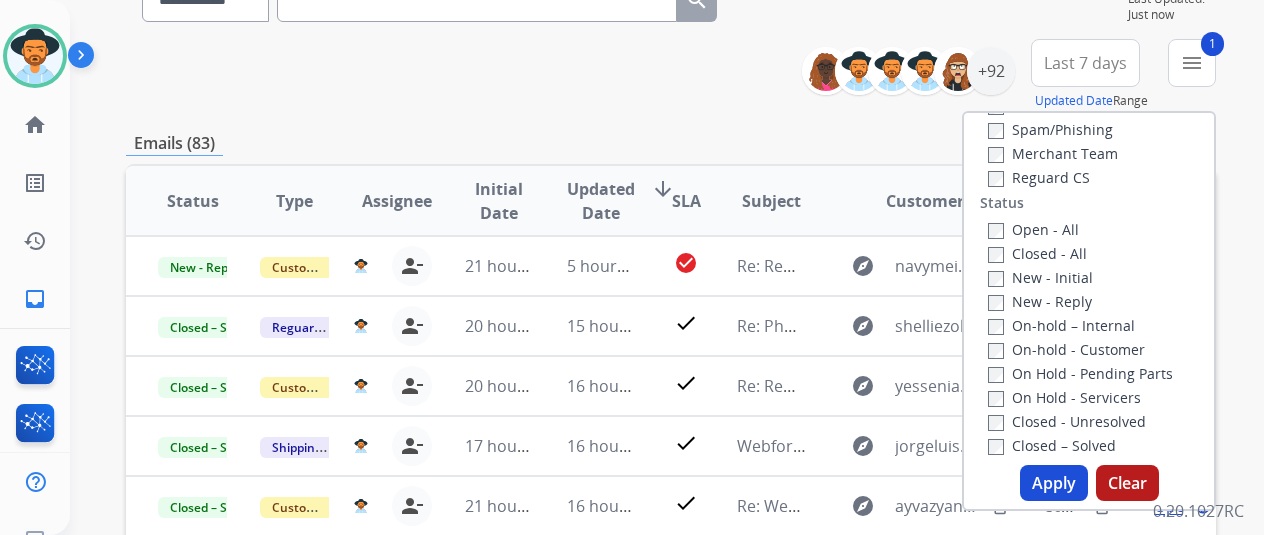 click on "Apply" at bounding box center (1054, 483) 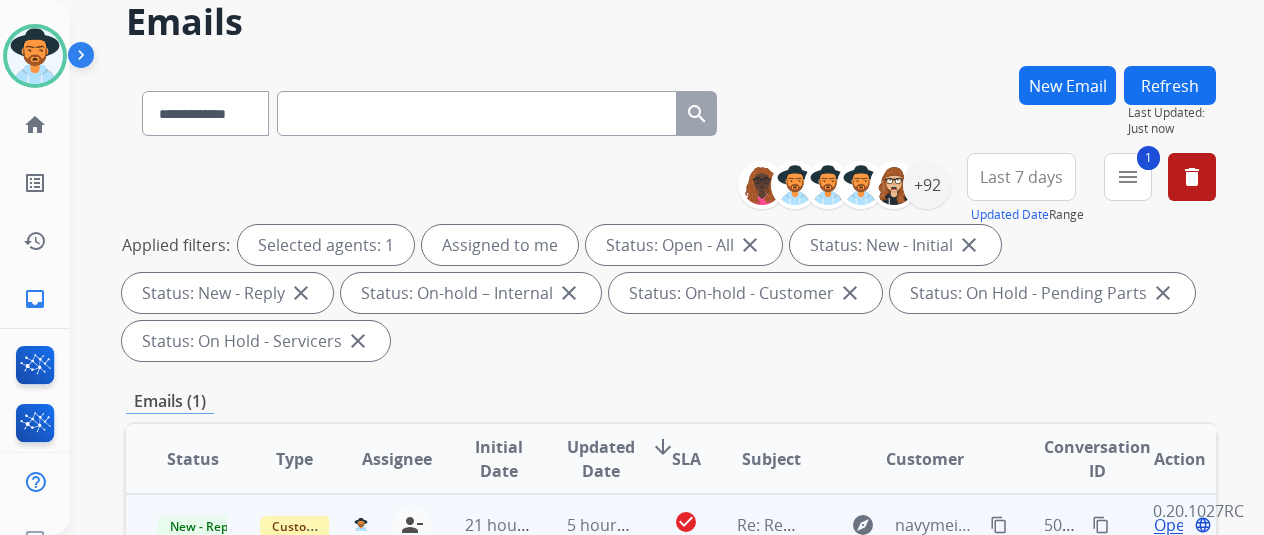 scroll, scrollTop: 200, scrollLeft: 0, axis: vertical 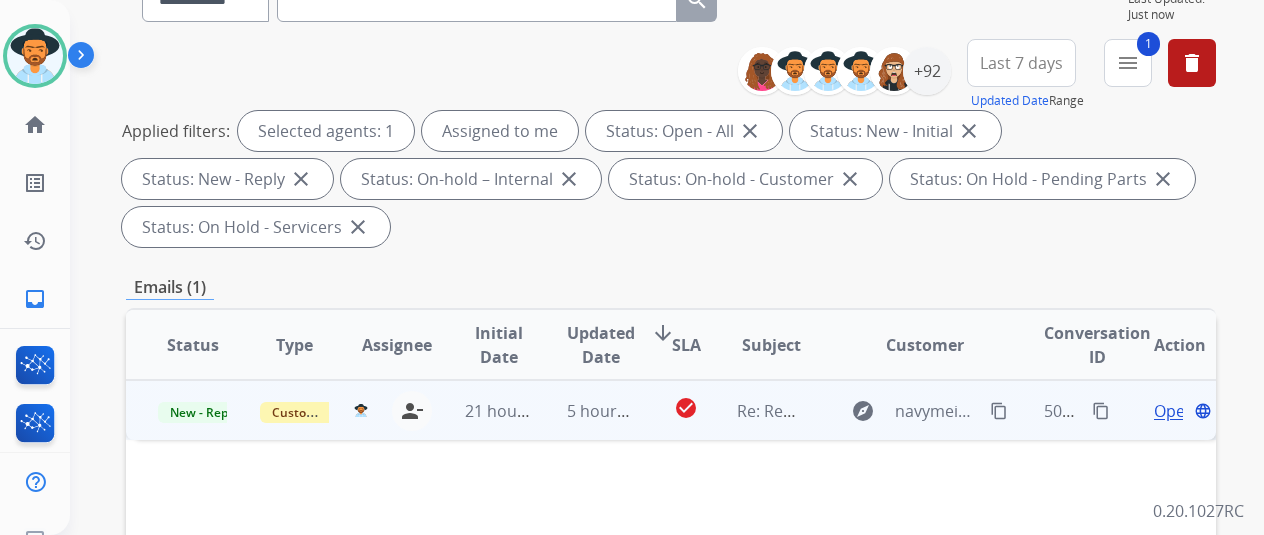 click on "content_copy" at bounding box center [999, 411] 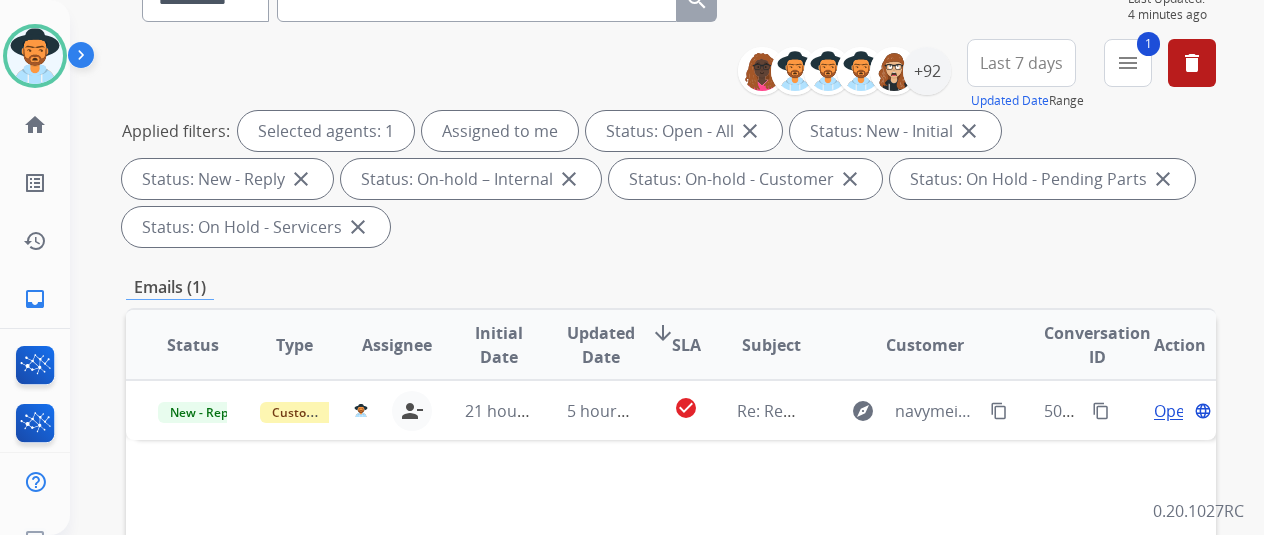 scroll, scrollTop: 100, scrollLeft: 0, axis: vertical 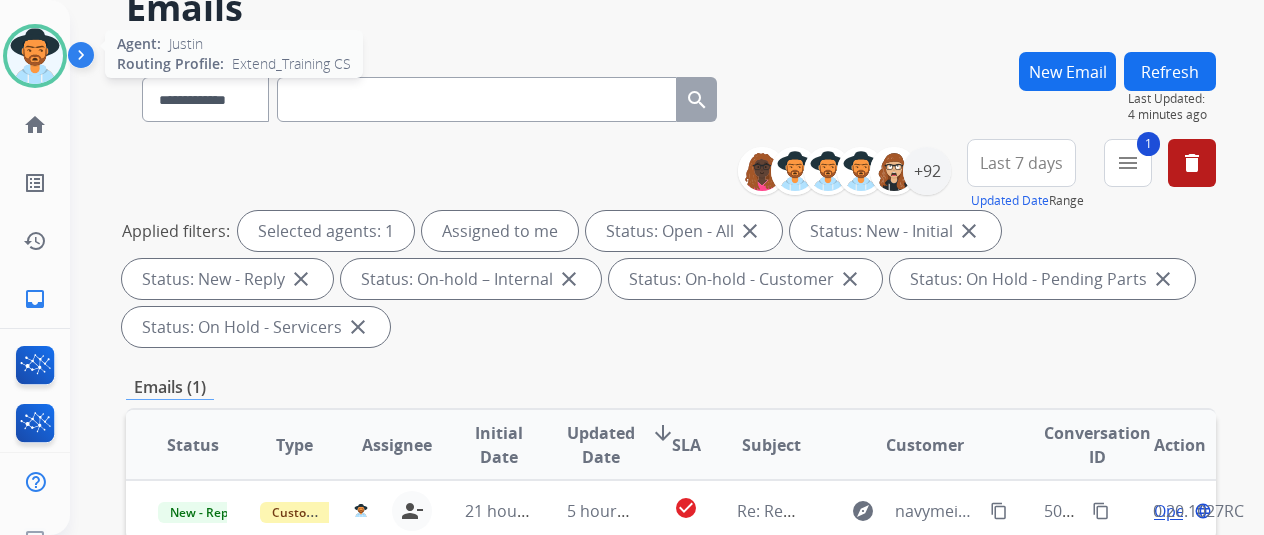 click at bounding box center [35, 56] 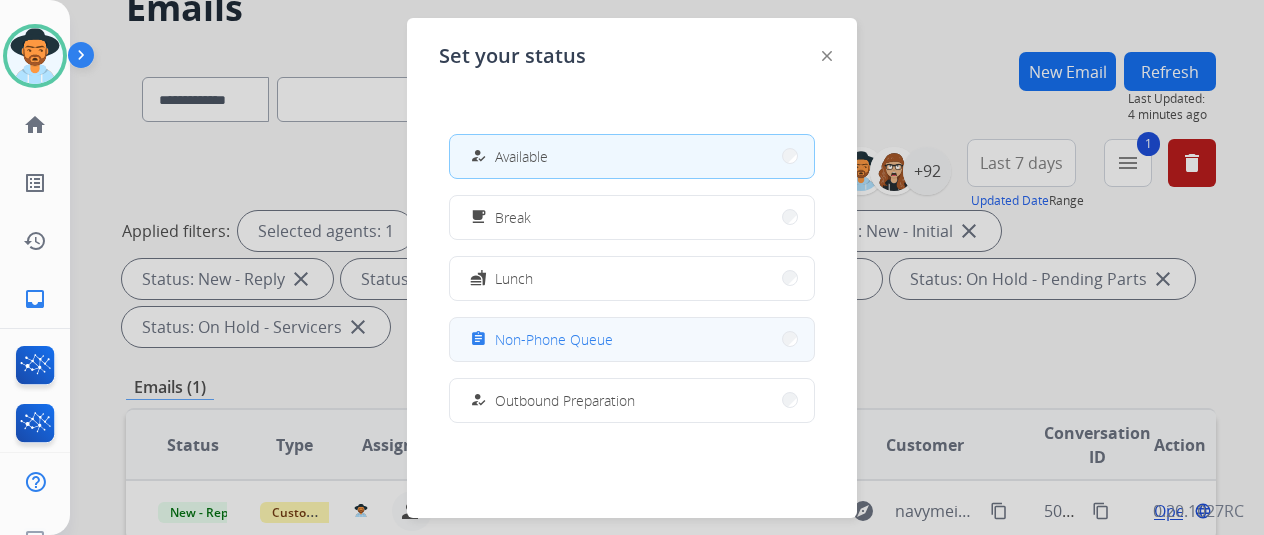 click on "assignment Non-Phone Queue" at bounding box center [632, 339] 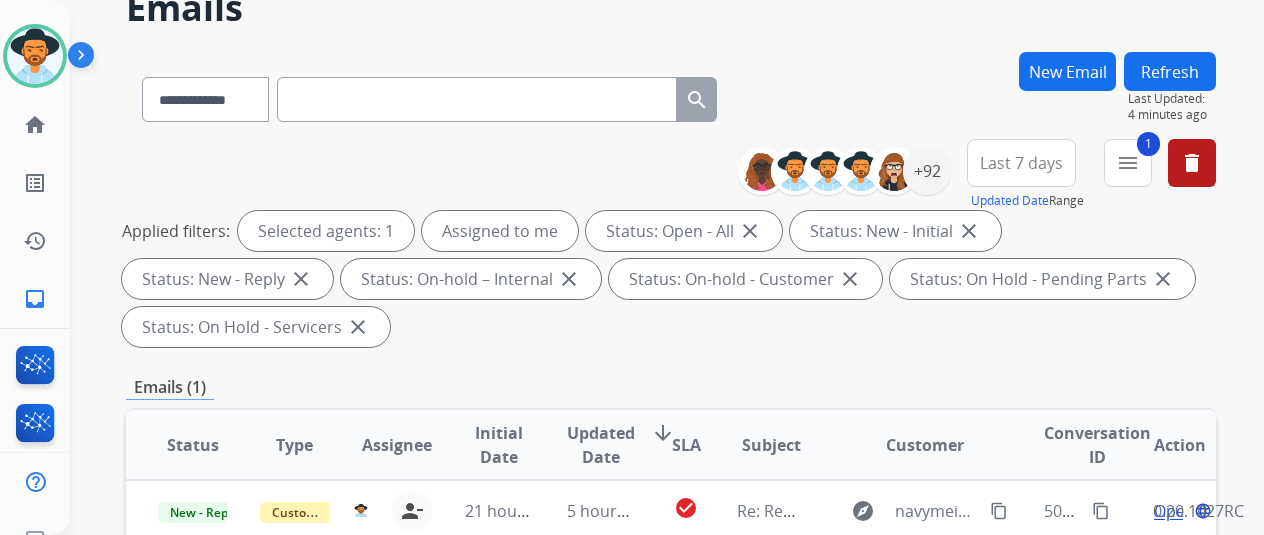 scroll, scrollTop: 200, scrollLeft: 0, axis: vertical 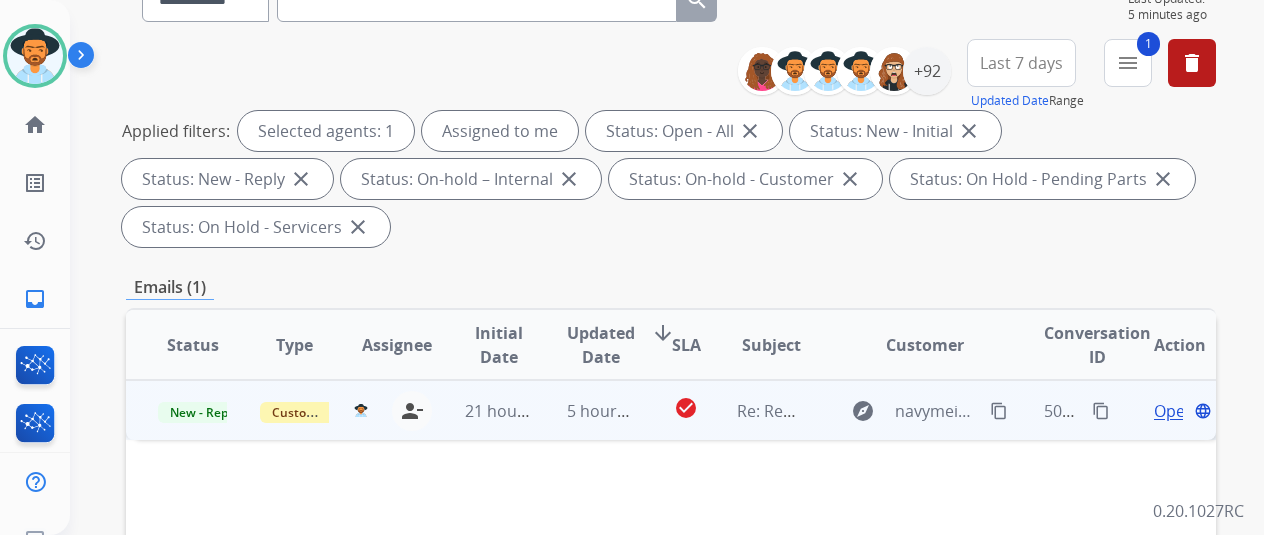 click on "Open" at bounding box center (1174, 411) 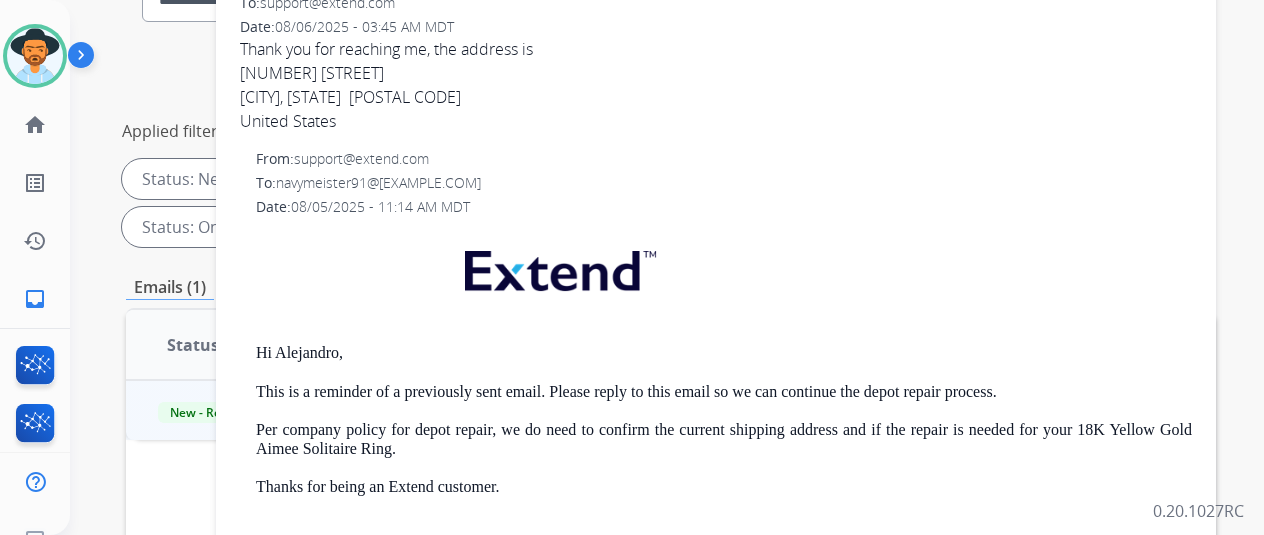 scroll, scrollTop: 294, scrollLeft: 0, axis: vertical 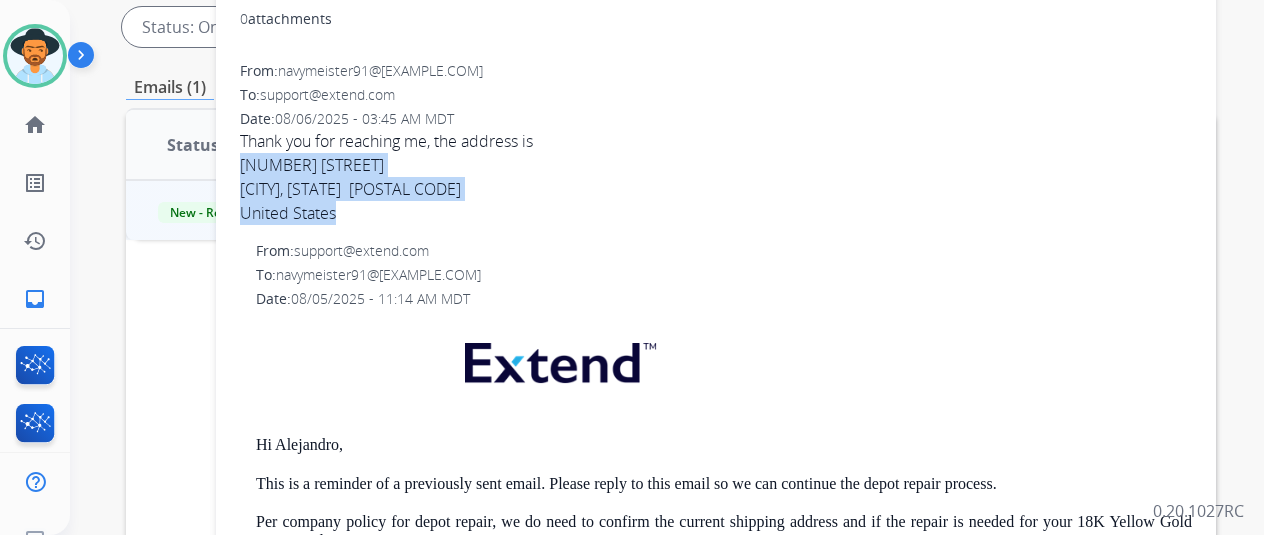 drag, startPoint x: 404, startPoint y: 213, endPoint x: 259, endPoint y: 159, distance: 154.72879 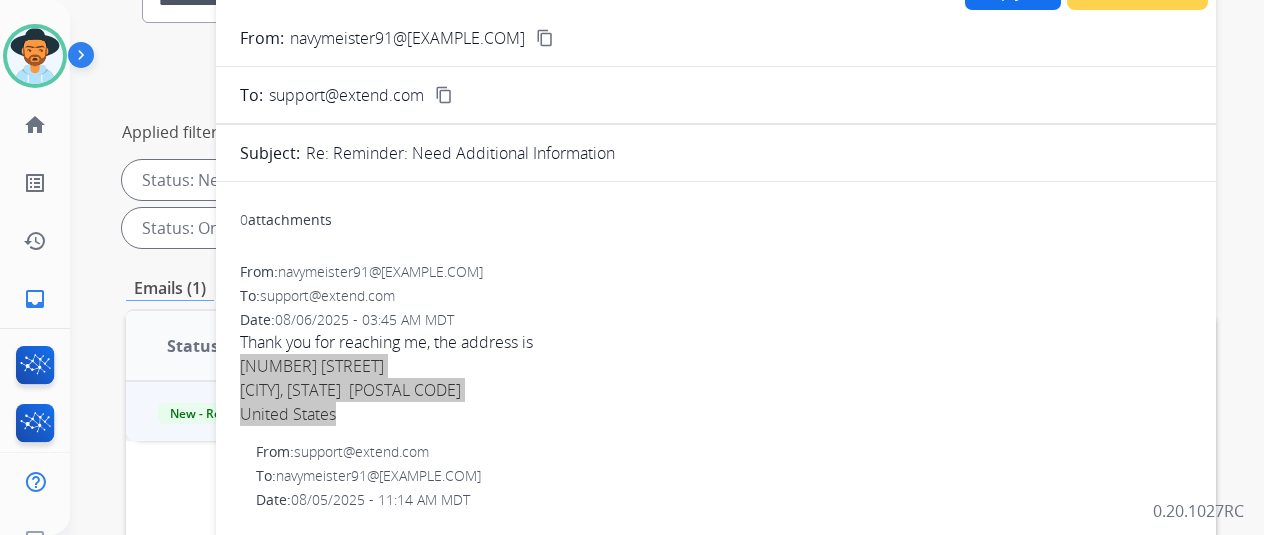 scroll, scrollTop: 100, scrollLeft: 0, axis: vertical 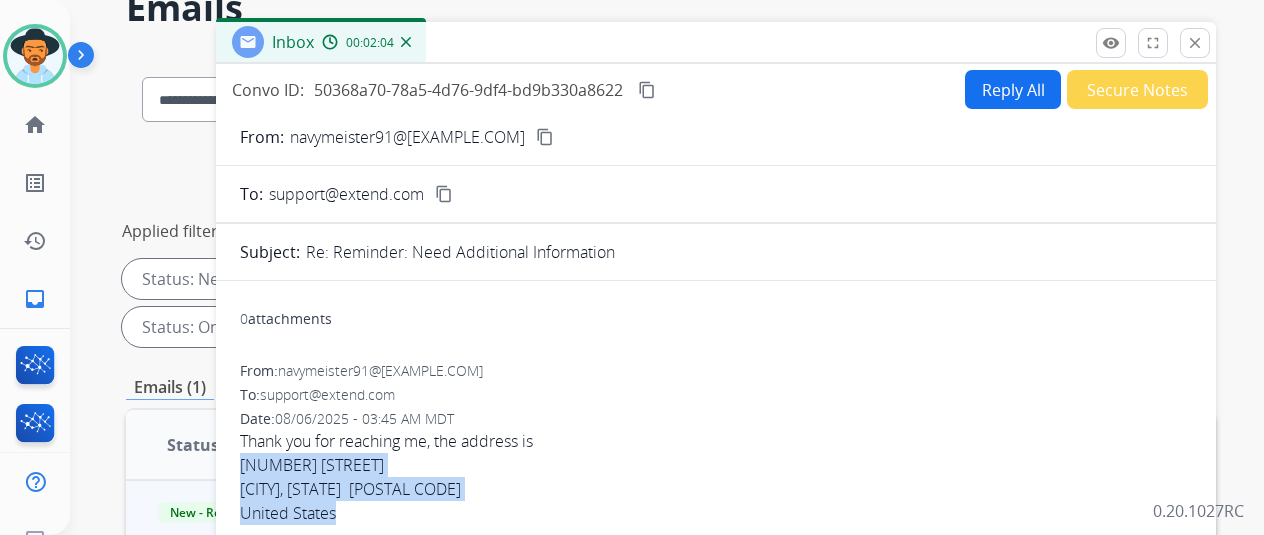 click on "Reply All Secure Notes" at bounding box center (1083, 89) 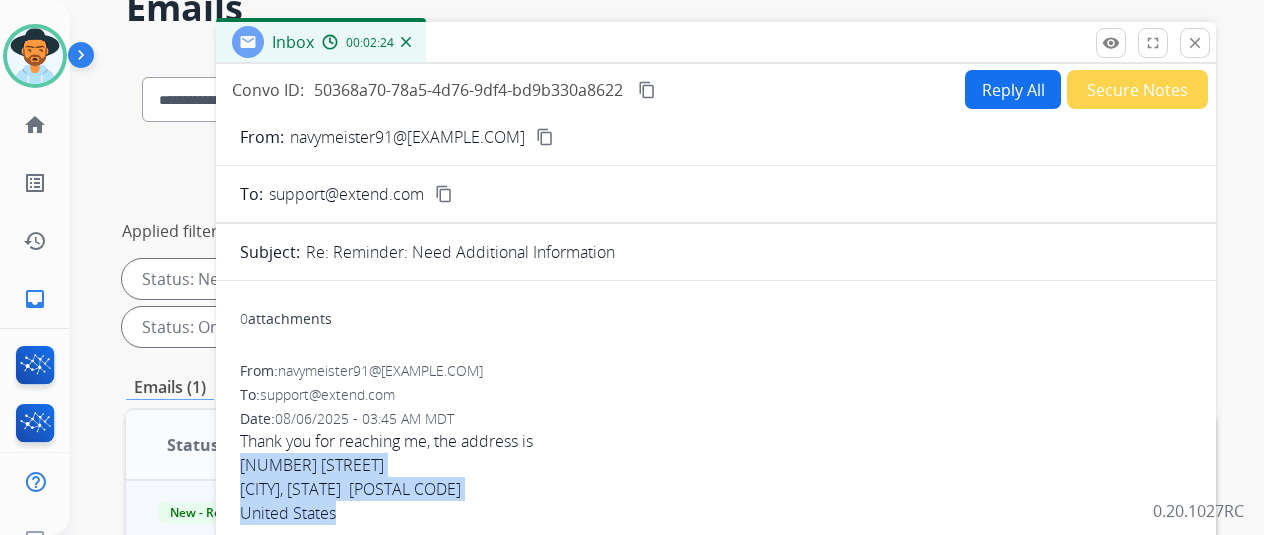 click on "Inbox  00:02:24" at bounding box center [716, 43] 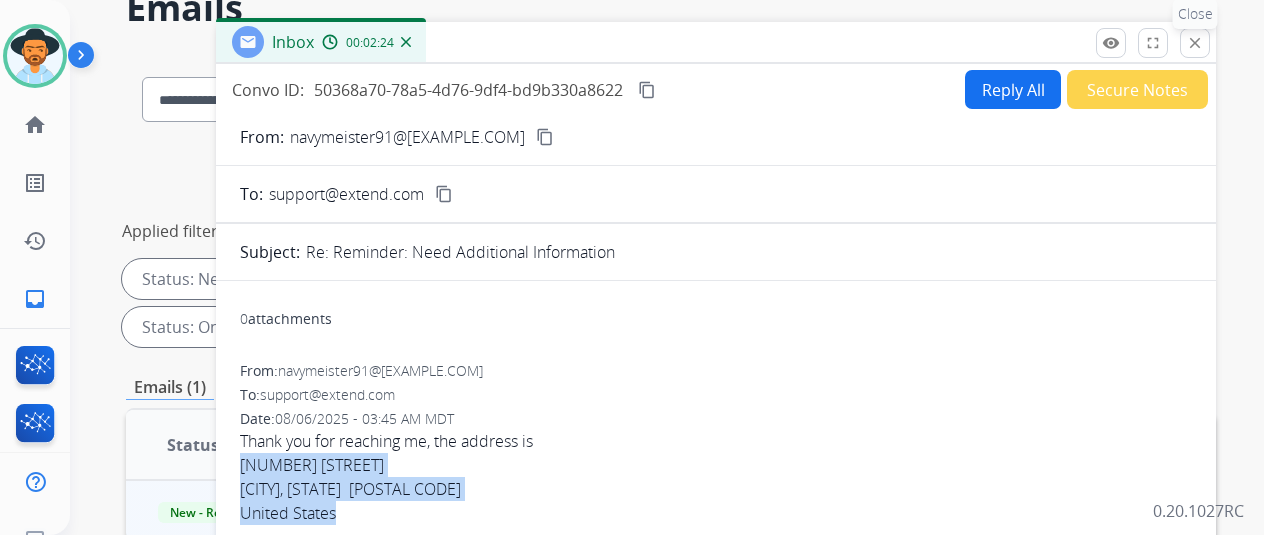 click on "close" at bounding box center [1195, 43] 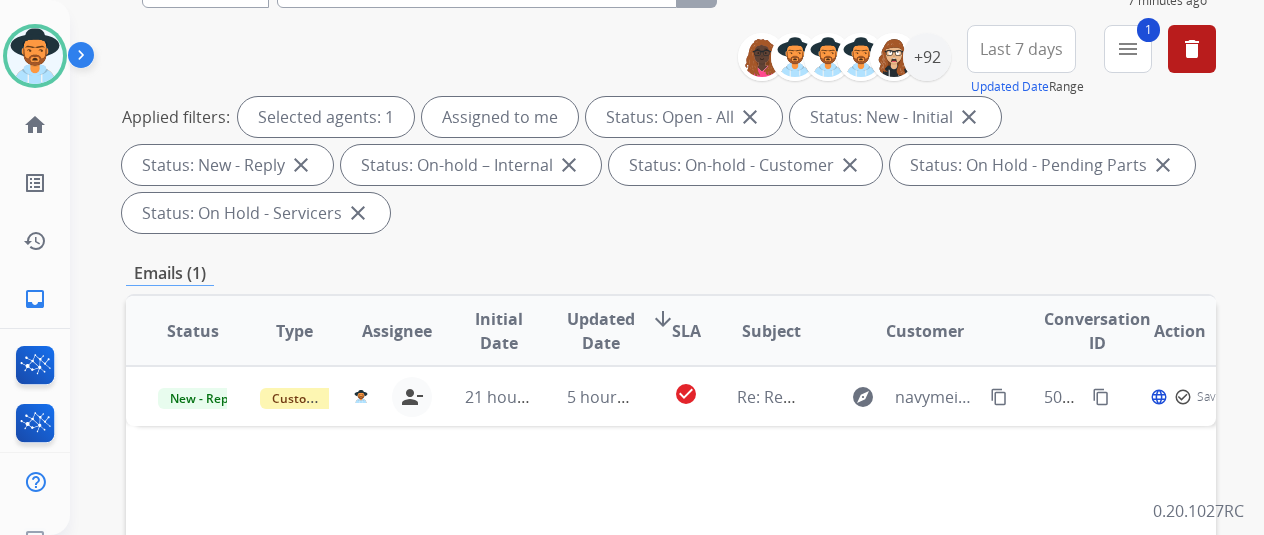 scroll, scrollTop: 400, scrollLeft: 0, axis: vertical 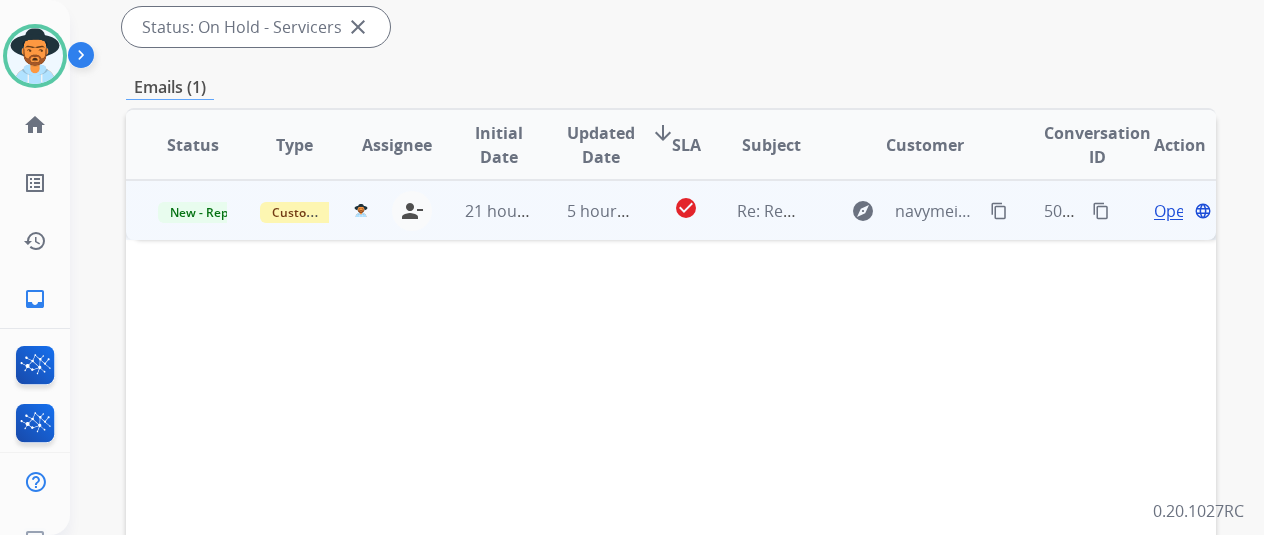 click on "Open" at bounding box center (1174, 211) 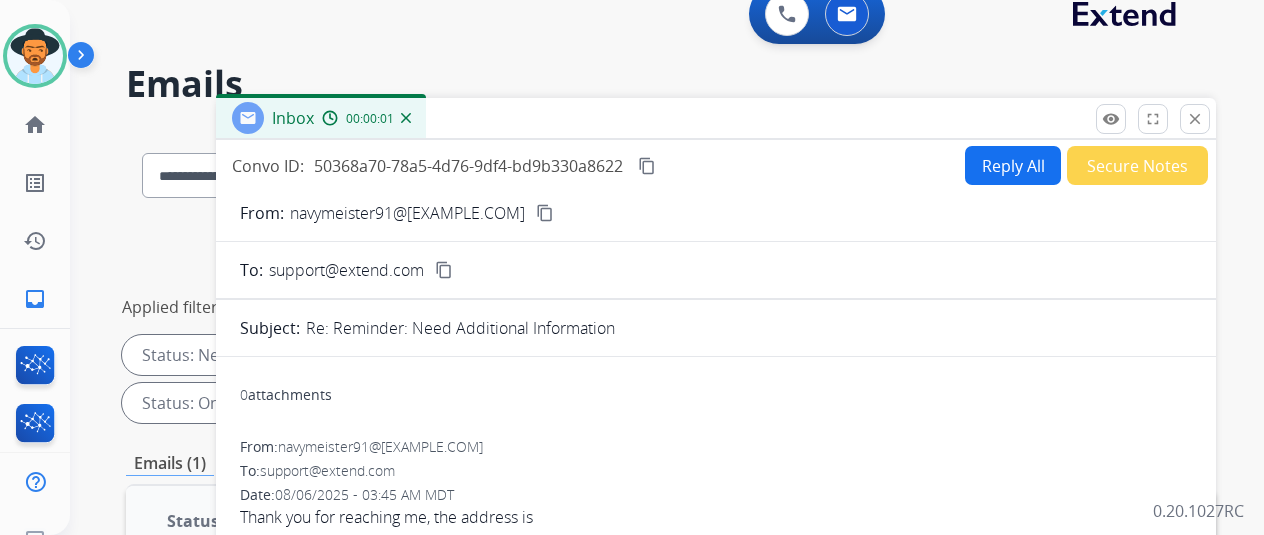 scroll, scrollTop: 0, scrollLeft: 0, axis: both 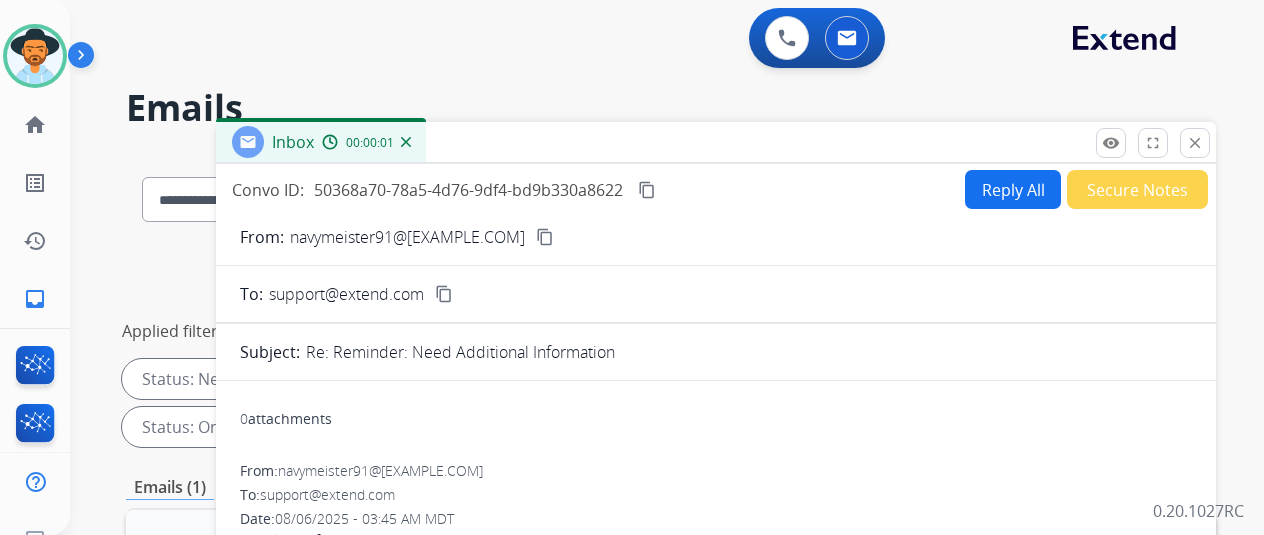 click on "From: navymeister91@[EXAMPLE.COM] content_copy To:  support@extend.com  content_copy Subject:  Re: Reminder: Need Additional Information  0  attachments  From:  navymeister91@[EXAMPLE.COM]   To:  support@extend.com  Date:  08/06/2025 - 03:45 AM MDT Thank you for reaching me, the address is  [NUMBER] [STREET] [CITY], [STATE]  [POSTAL CODE] United States  From:  support@extend.com   To:  navymeister91@[EXAMPLE.COM]  Date:  08/05/2025 - 11:14 AM MDT Hi Alejandro, This is a reminder of a previously sent email. Please reply to this email so we can continue the depot repair process. Per company policy for depot repair, we do need to confirm the current shipping address and if the repair is needed for your 18K Yellow Gold Aimee Solitaire Ring. Thanks for being an Extend customer. Extend Customer Support support@extend.com | www.extend.com If you have any questions or need further assistance, reply to this email or give us a call at ([PHONE]) Monday-Friday 9:00AM - 8:00PM EST or Saturdays and Sundays 9:00AM - 2:00PM EST." at bounding box center [716, 765] 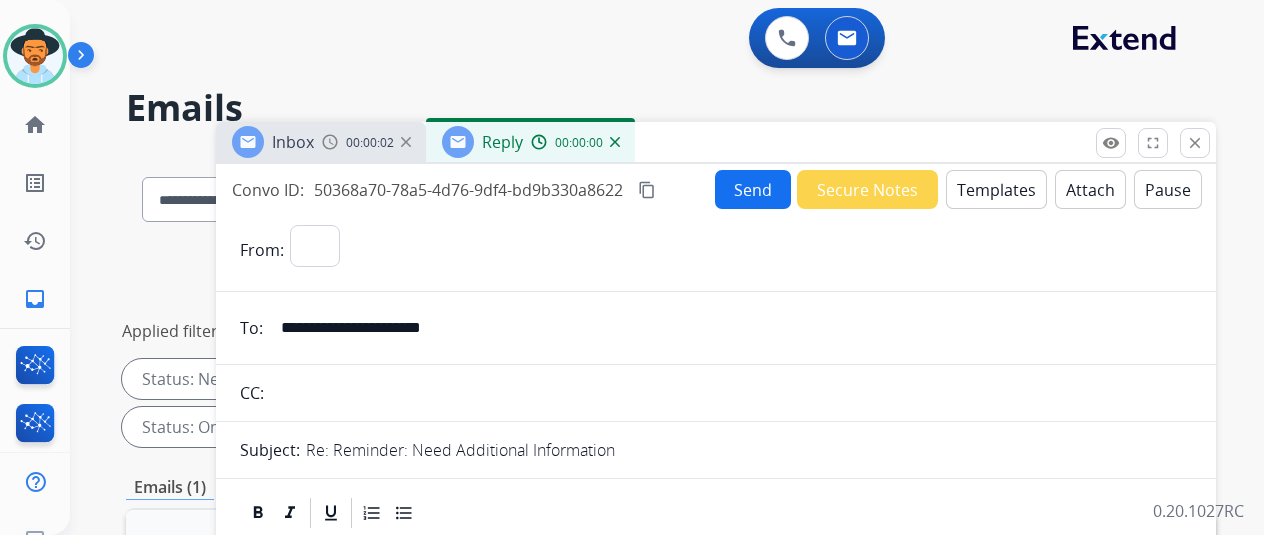 select on "**********" 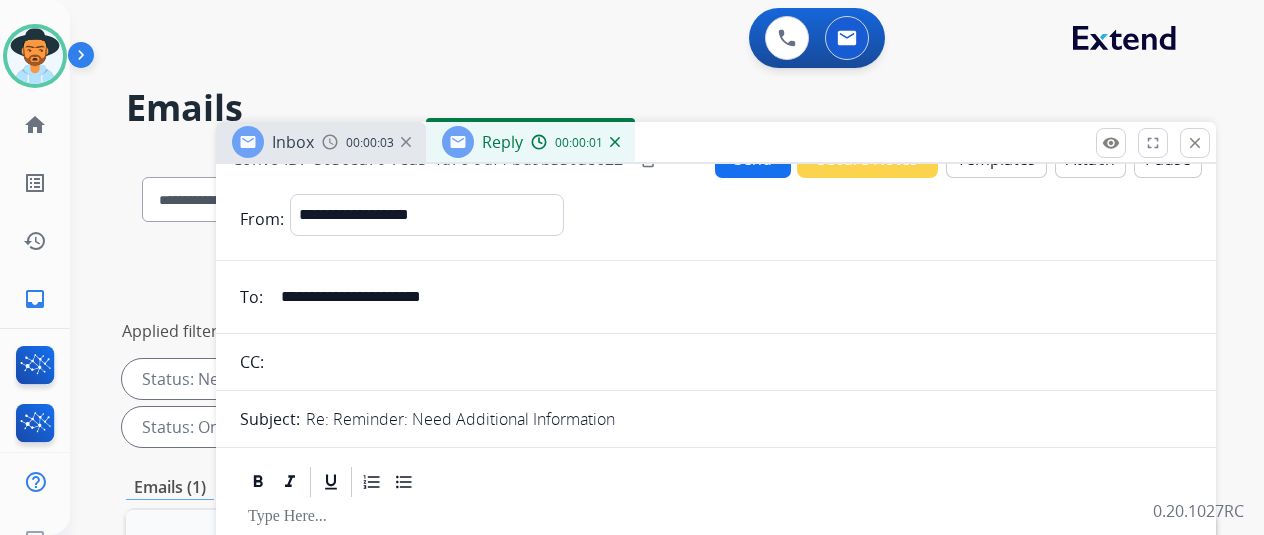 scroll, scrollTop: 0, scrollLeft: 0, axis: both 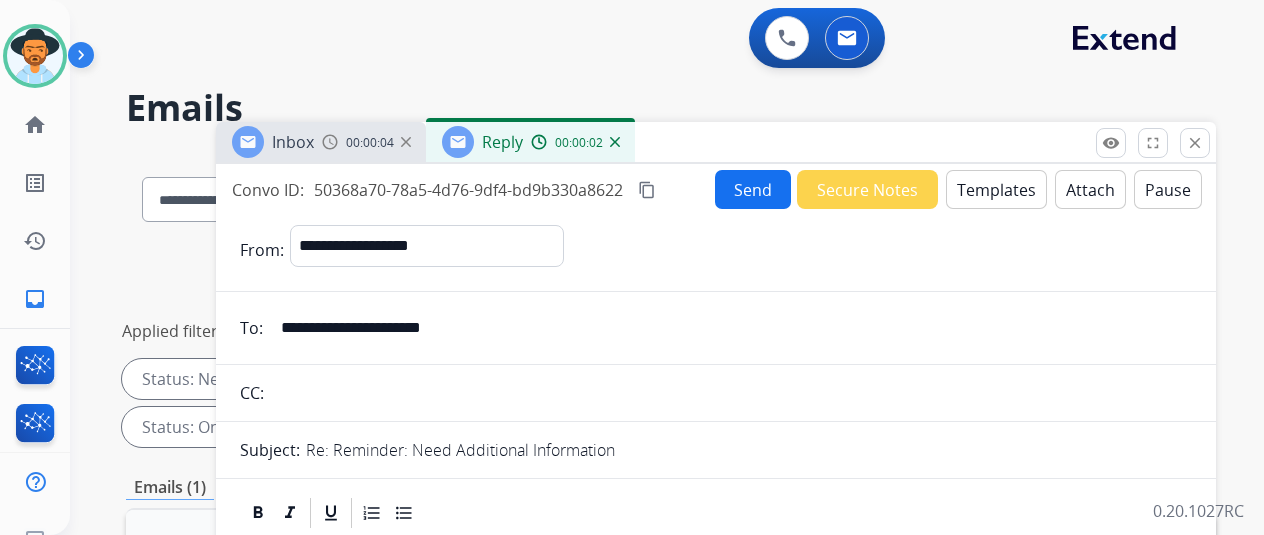 click on "Templates" at bounding box center [996, 189] 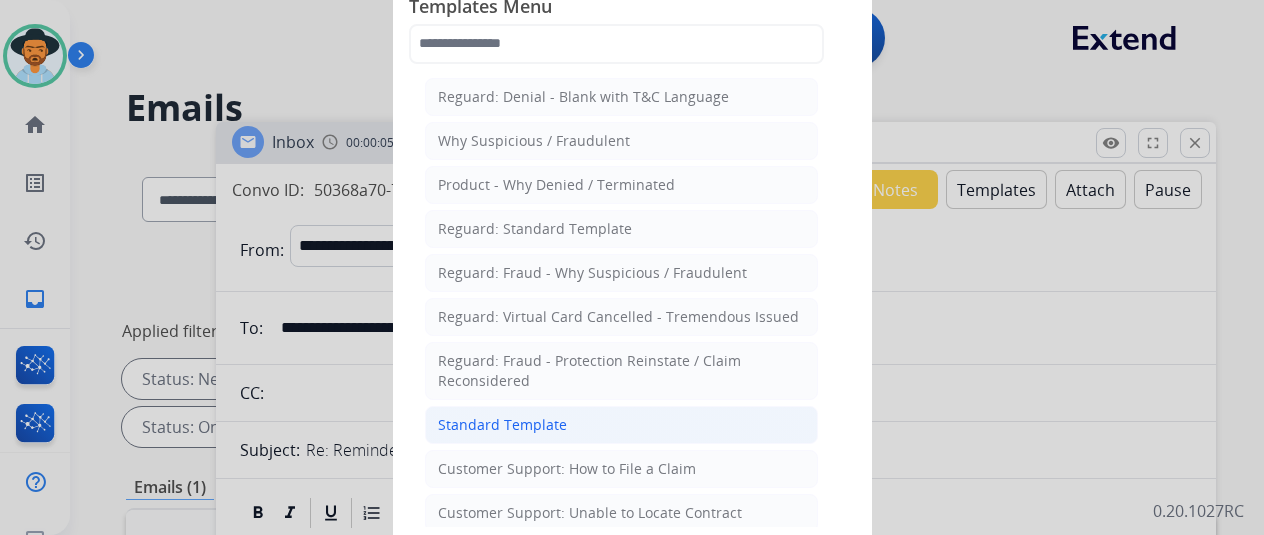 click on "Standard Template" 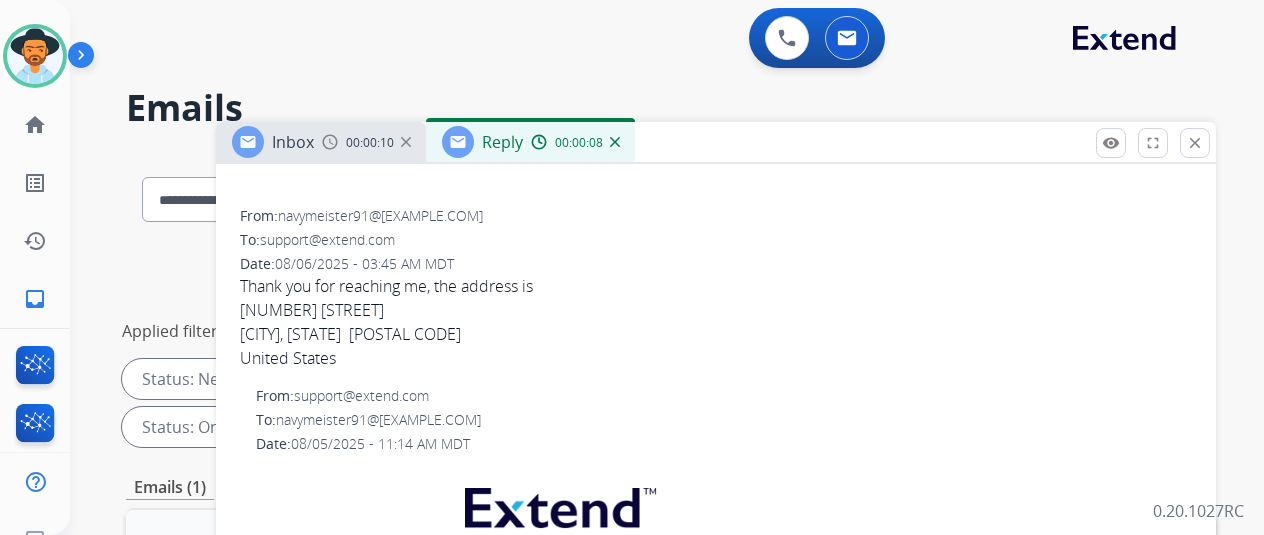 scroll, scrollTop: 1174, scrollLeft: 0, axis: vertical 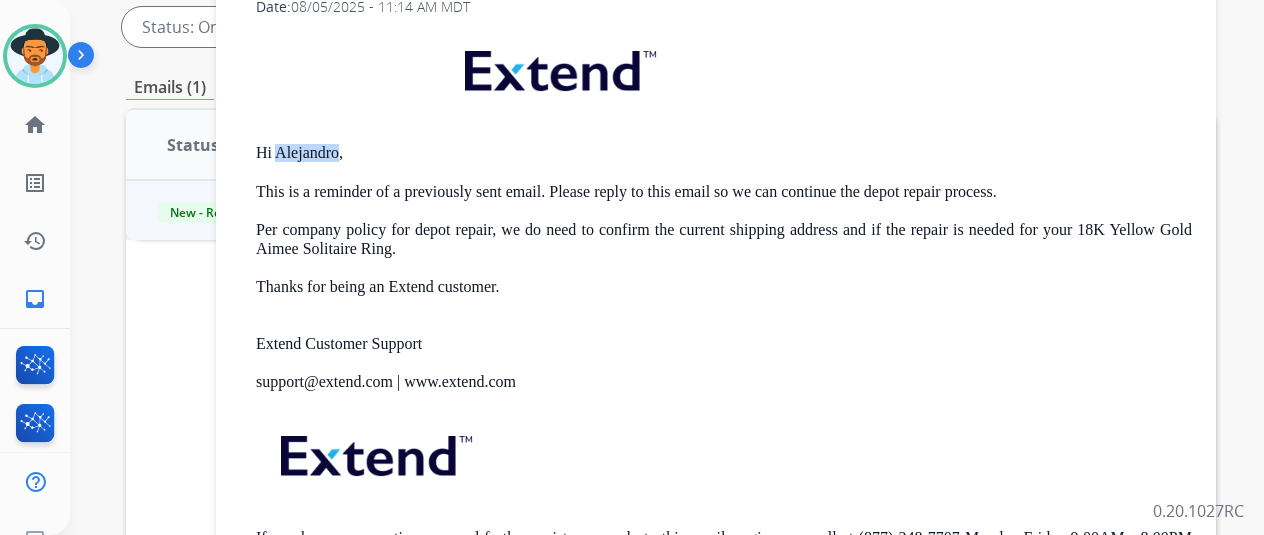 drag, startPoint x: 354, startPoint y: 154, endPoint x: 294, endPoint y: 155, distance: 60.00833 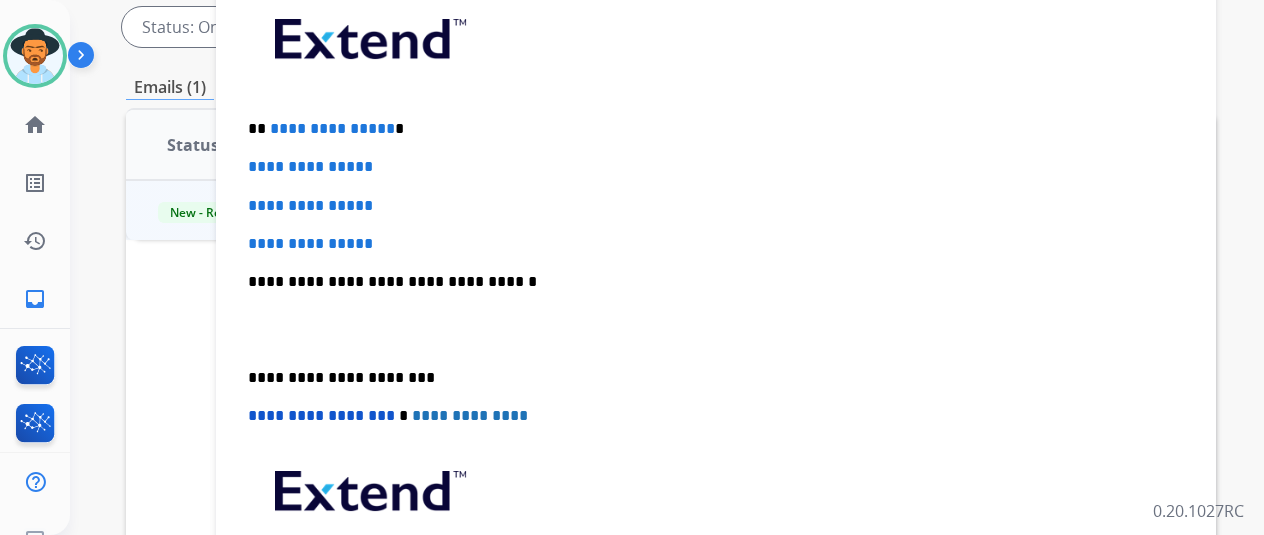 scroll, scrollTop: 0, scrollLeft: 0, axis: both 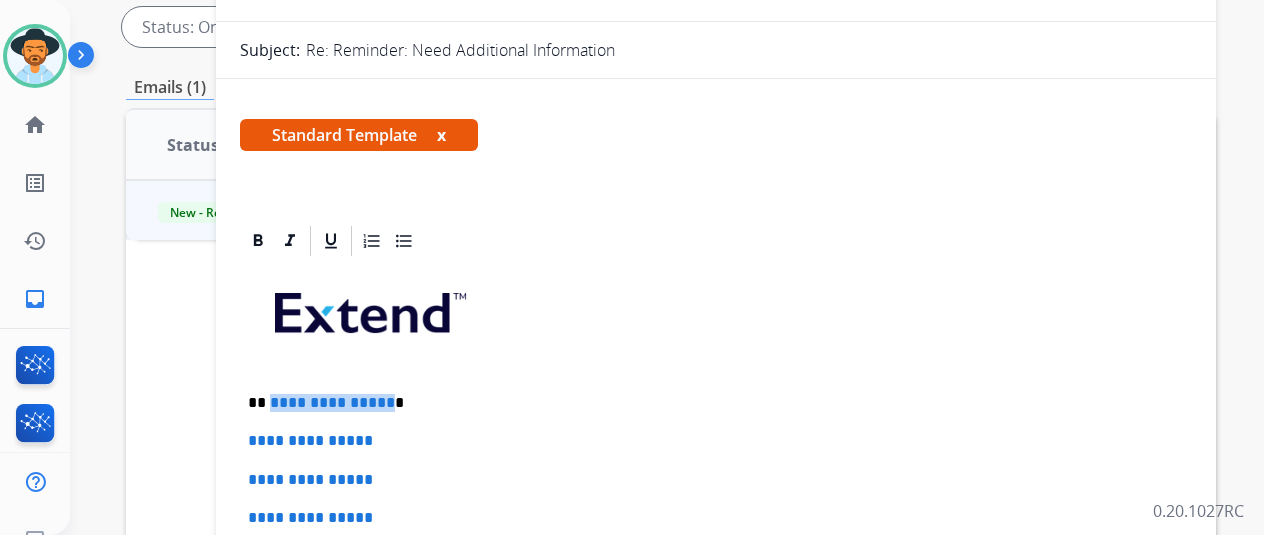 drag, startPoint x: 400, startPoint y: 395, endPoint x: 284, endPoint y: 393, distance: 116.01724 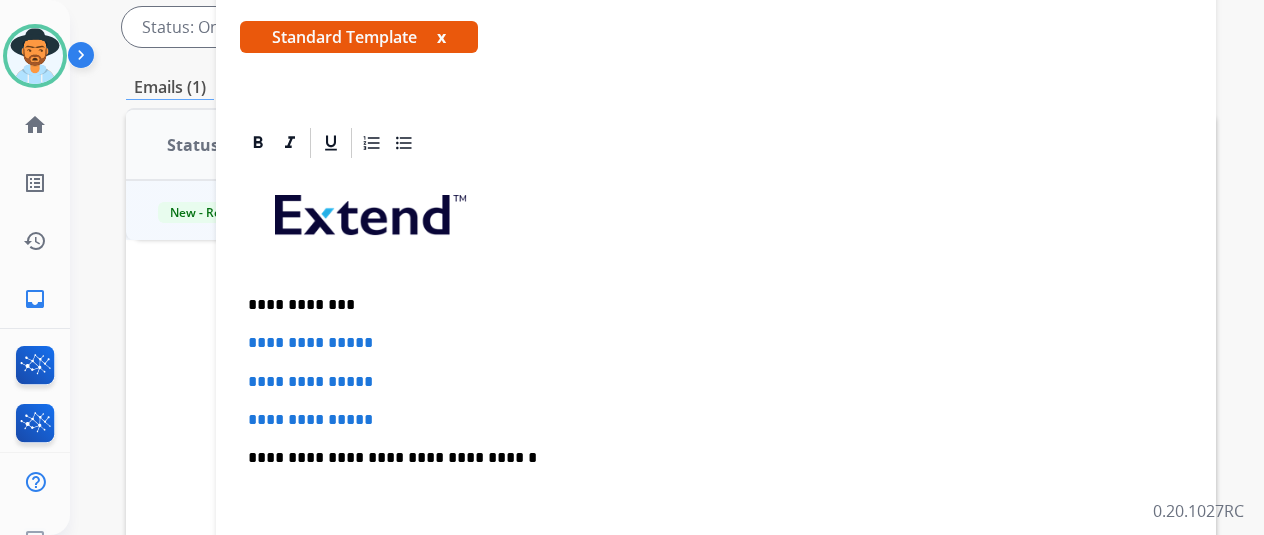scroll, scrollTop: 200, scrollLeft: 0, axis: vertical 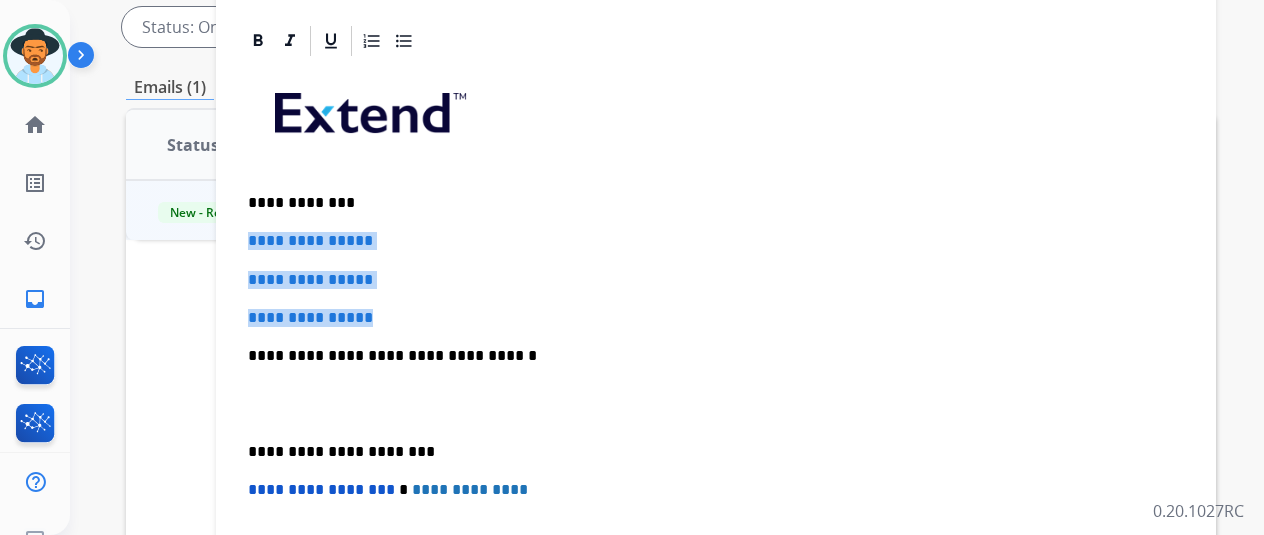 click on "**********" at bounding box center (716, -9) 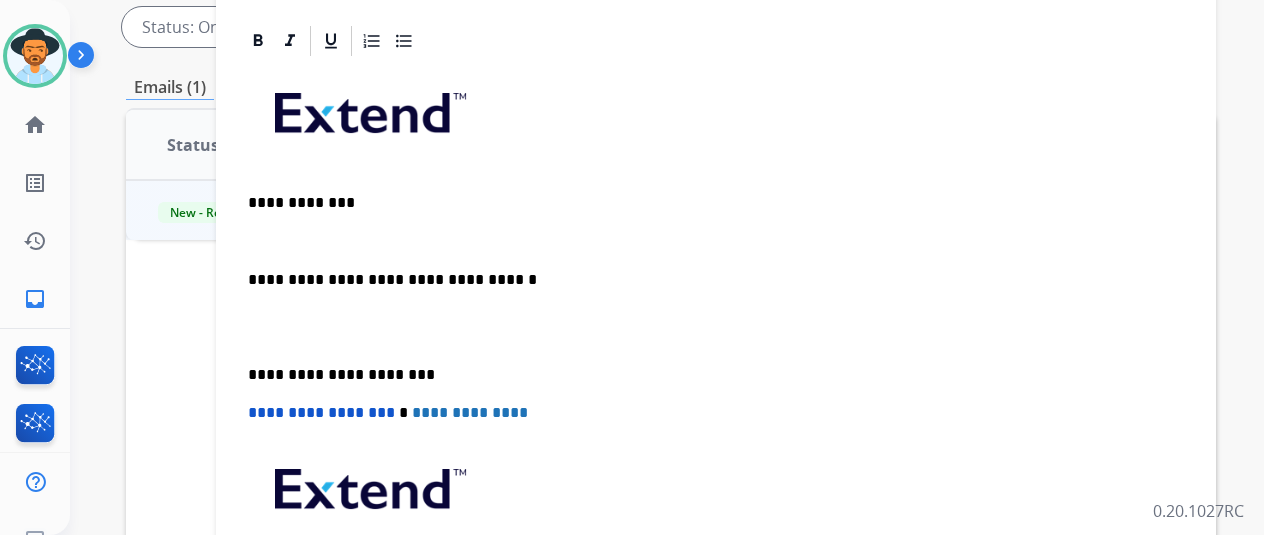 type 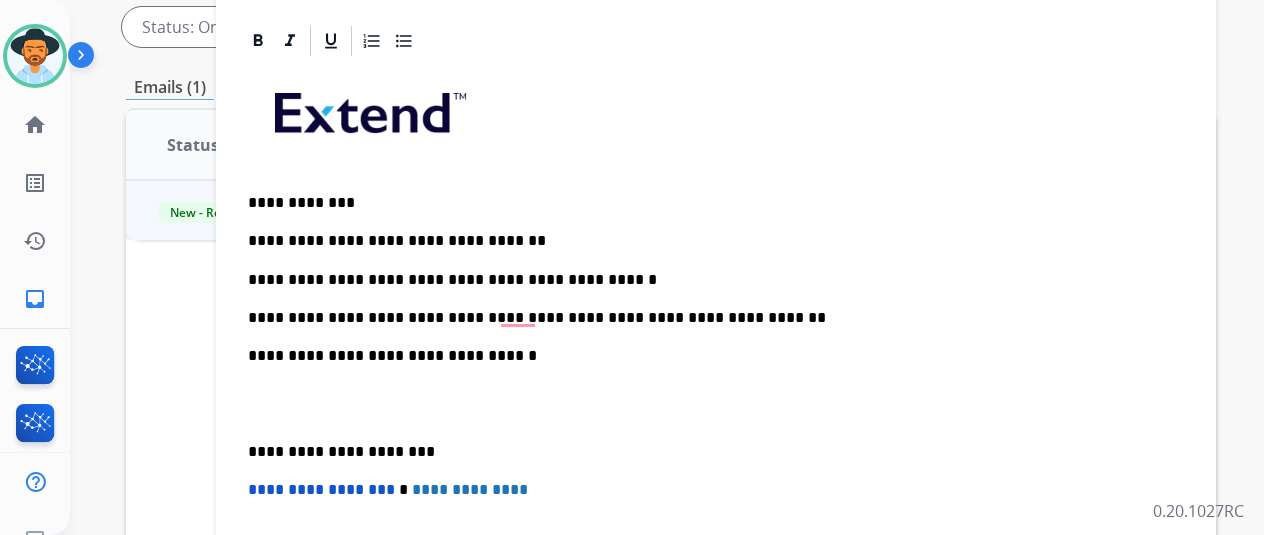 click on "**********" at bounding box center (708, 318) 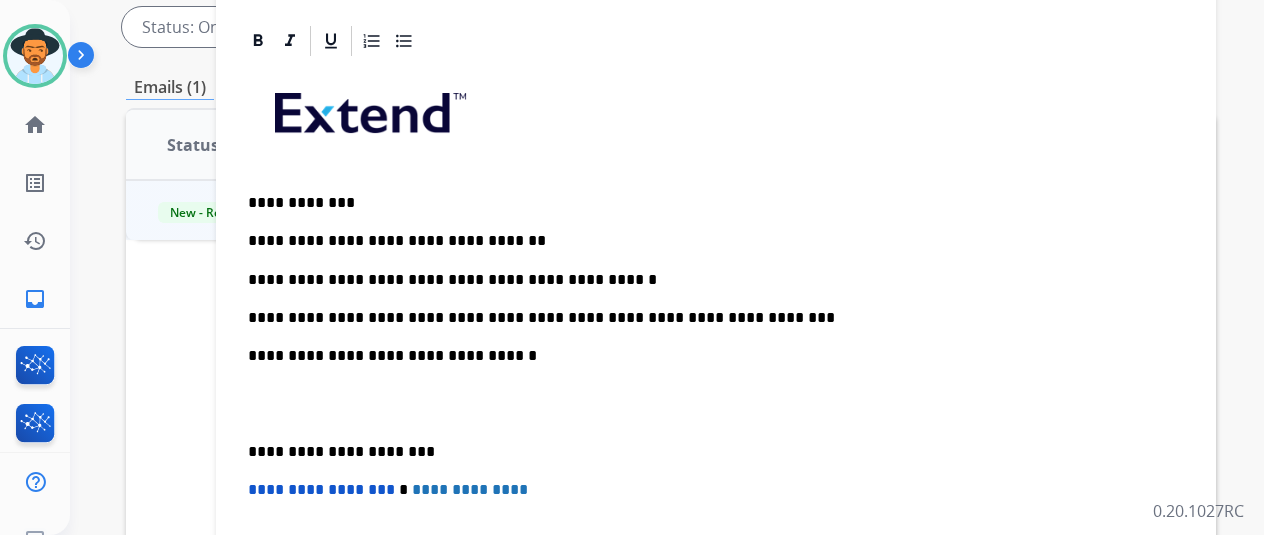 click on "**********" at bounding box center (716, 403) 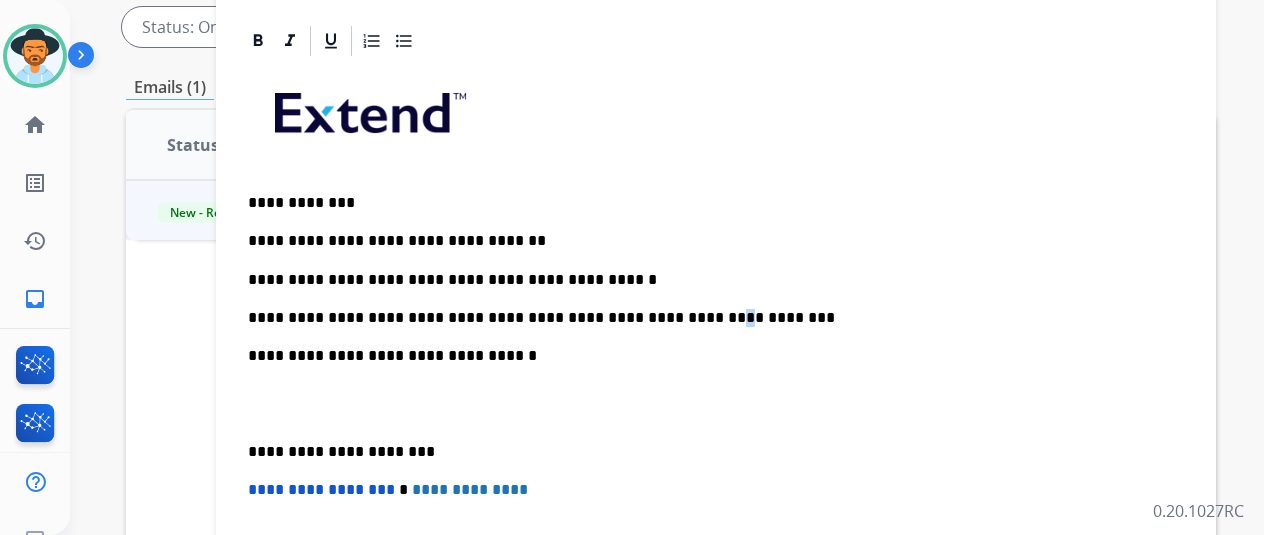 click on "**********" at bounding box center [716, 403] 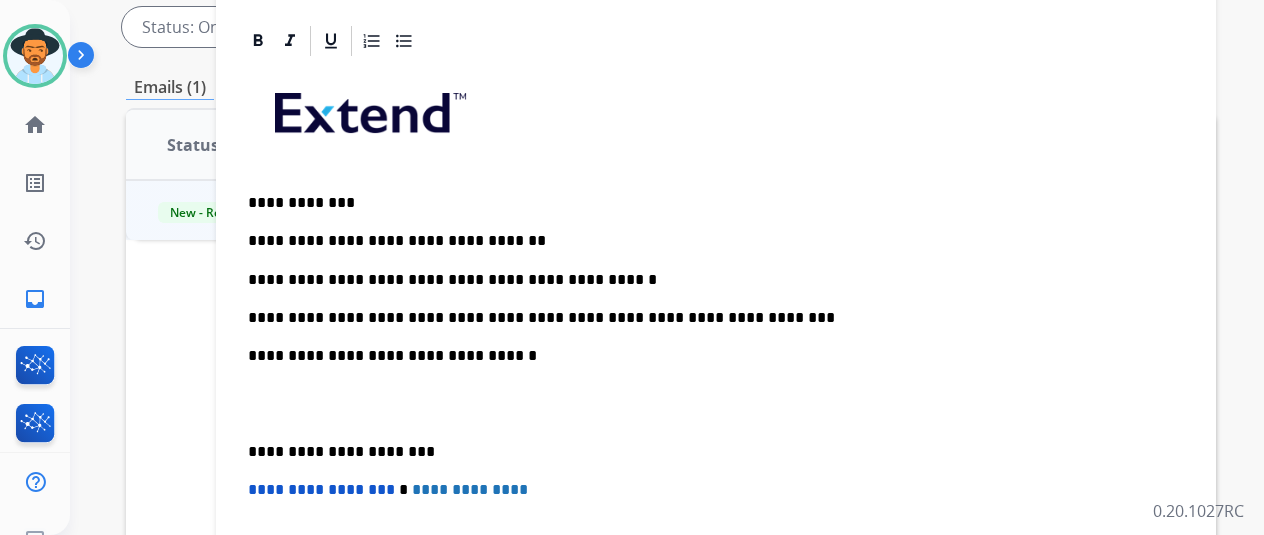 click on "**********" at bounding box center (716, 403) 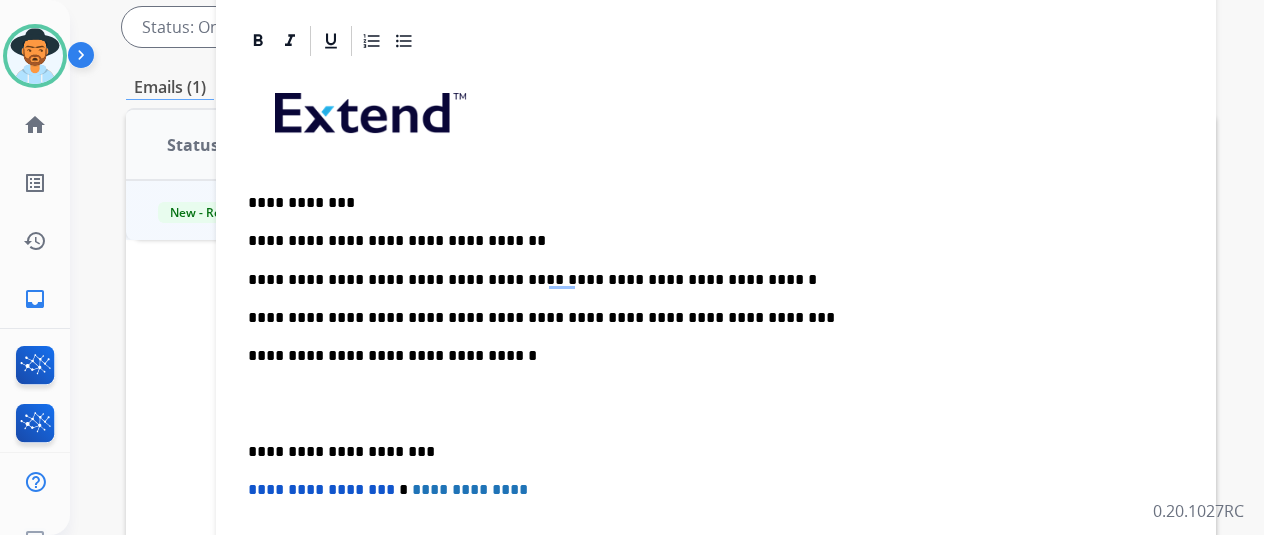 click on "**********" at bounding box center [716, 403] 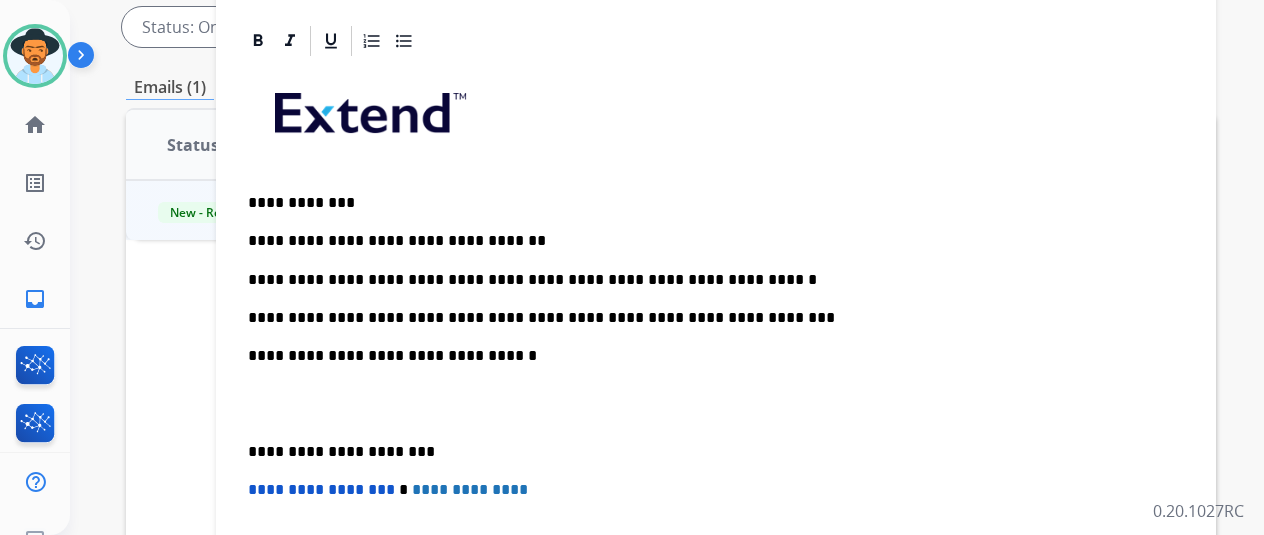 click on "**********" at bounding box center (708, 280) 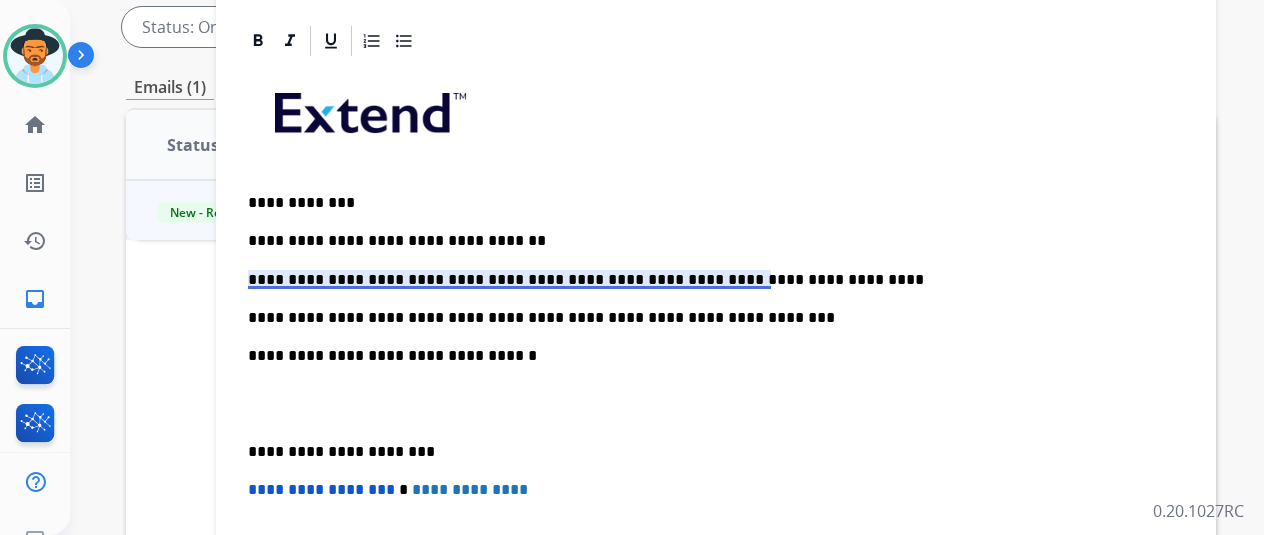click on "**********" at bounding box center [708, 280] 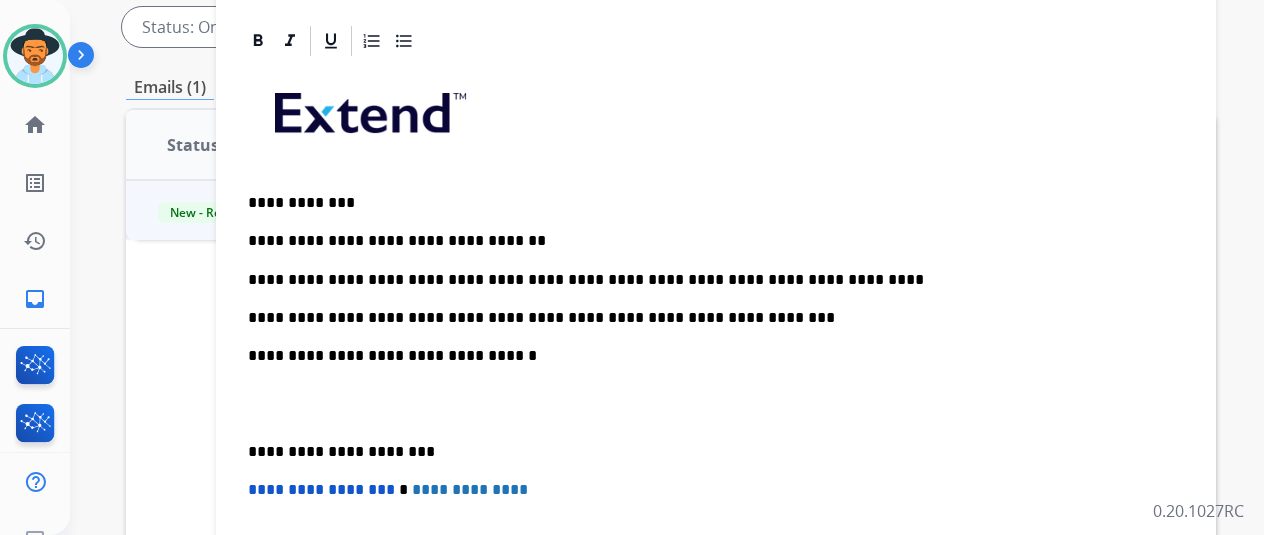 click on "**********" at bounding box center (716, 403) 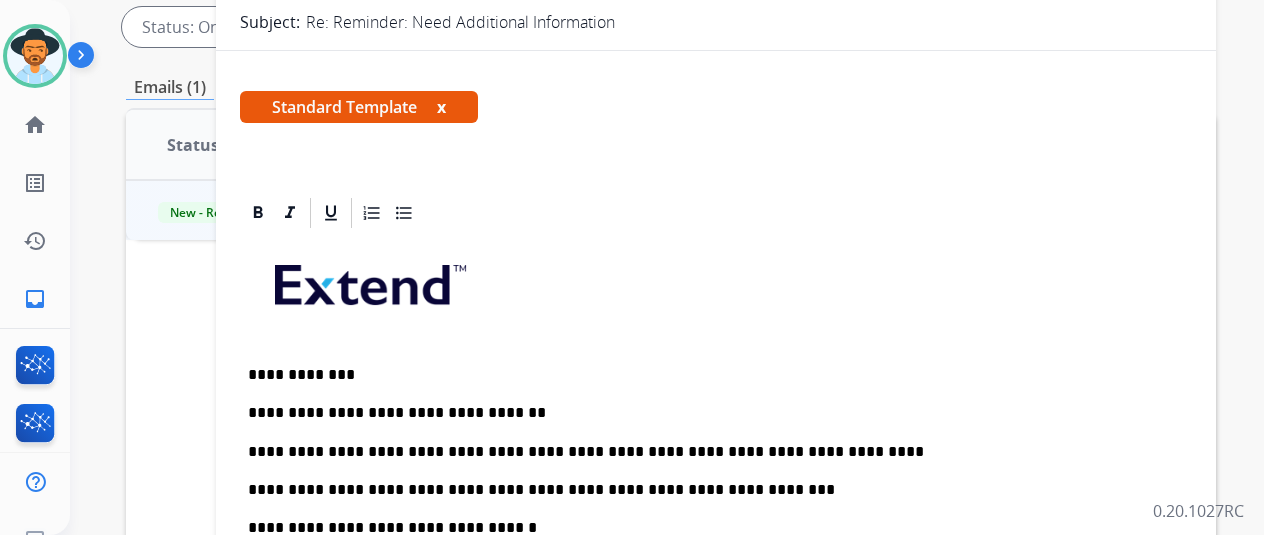scroll, scrollTop: 0, scrollLeft: 0, axis: both 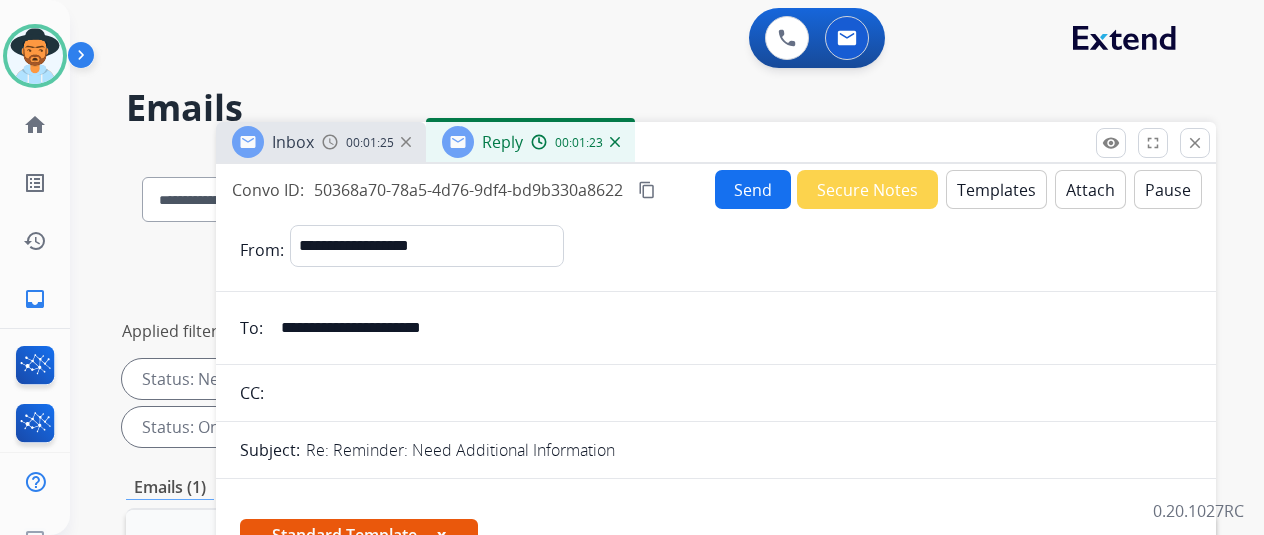 click on "Send" at bounding box center (753, 189) 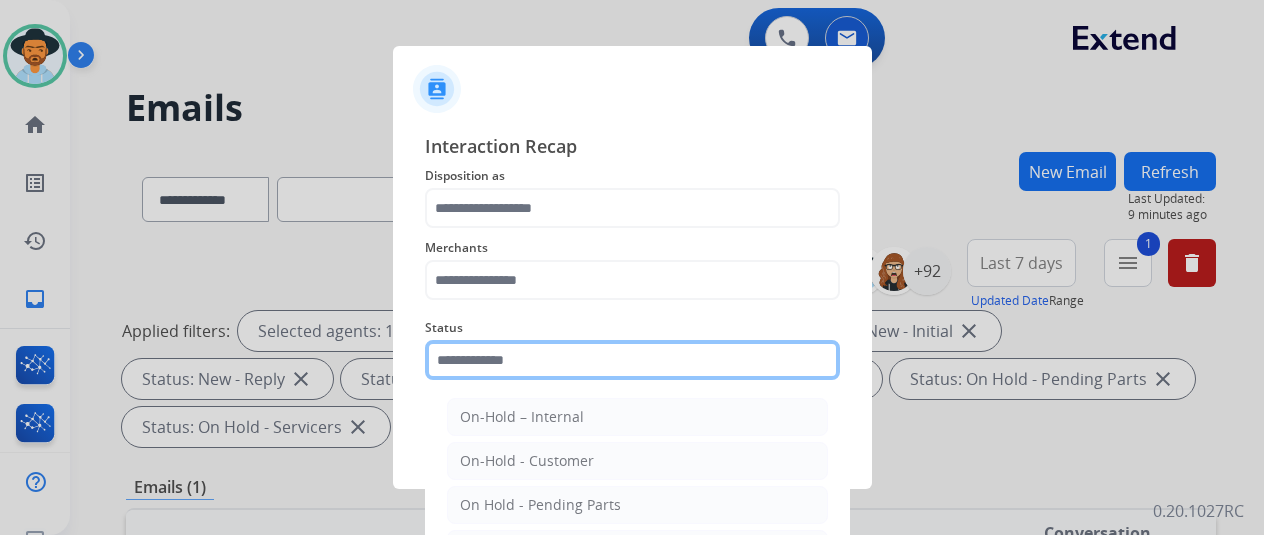 click 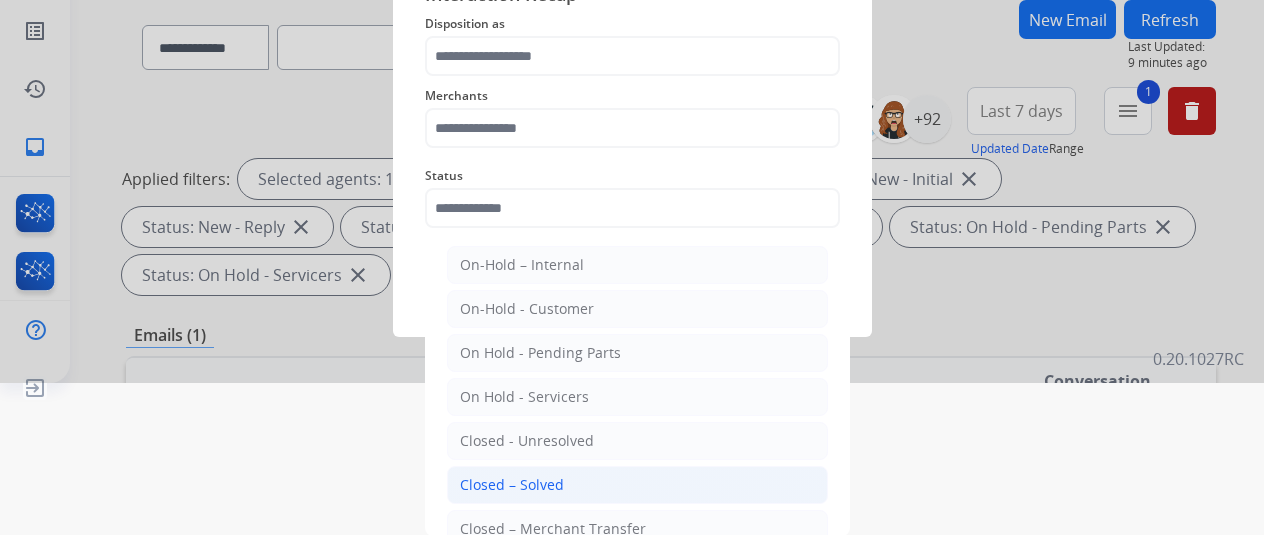 click on "Closed – Solved" 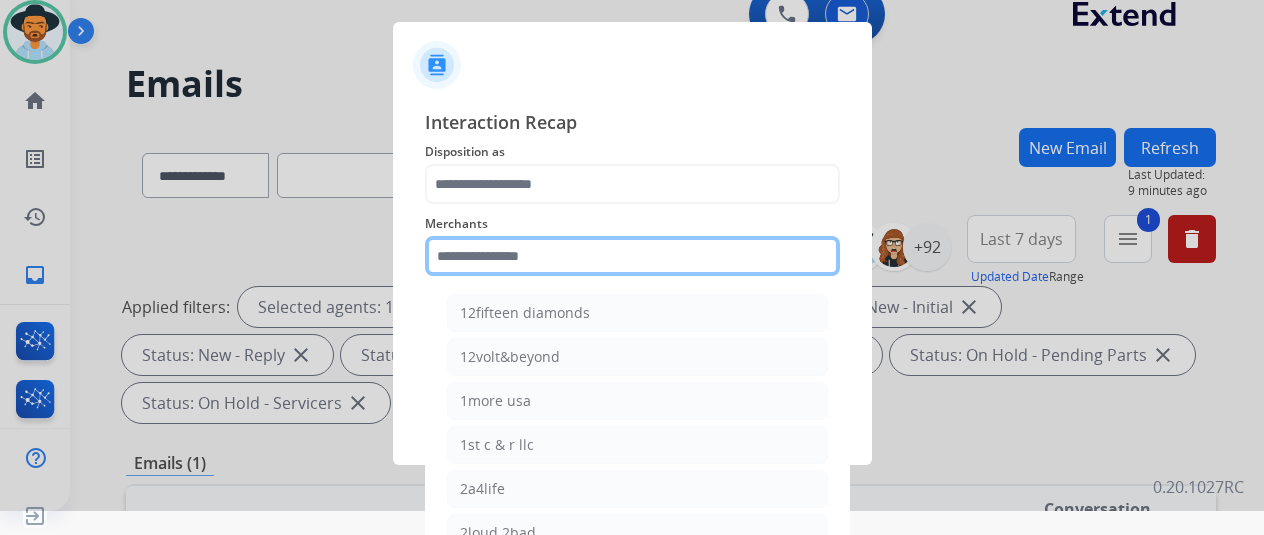 click on "Merchants    12fifteen diamonds   12volt&beyond   1more usa   1st c & r llc   2a4life   2loud 2bad   3balls   4 state trucks   4moms   Abstinence spirits   Accessorypartsstore   Action clutch   Active lifestyle store   Addaday   Adorama abs   Adorama business-to-business   Adrenaline offroad outfitters   Ads shocks   Advance auto parts   Aem electronics   Aerishealthinc   Ag solutions group, llc   Aim controllers   Air-relax   Airocide   Airslamit   Airsoft station   Airthereal   Alchemy fine home   Aleko products   Alice lane home   All around e-bikes   All electric motion   All things barbecue   Allen   Allied gaming north america, llc   Allied wheel components   Alta gracia motors   Alter   Ambient fires   American bass   American cornhole association   American medical sales and rentals   American technologies network   Ameridroid   Amethyst home   Amgair   Ams fireplace   Amscope   Andaaz jewelers   Anne klein   Anova   Anytime baseball supply   Anytime sports supply   Apec water systems   Apollo neuro" 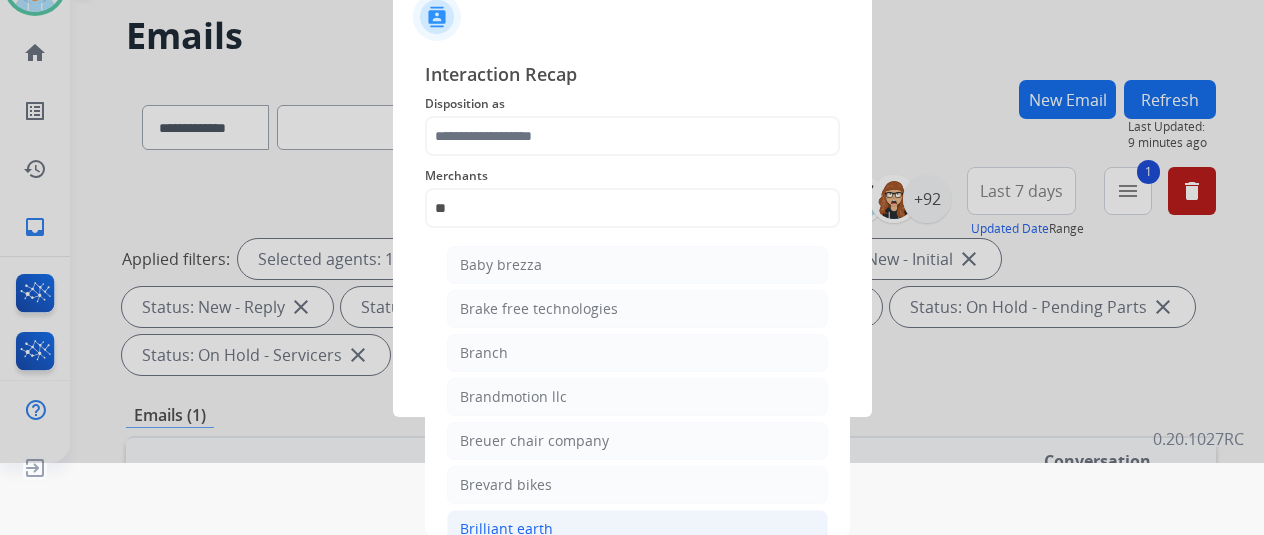 click on "Brilliant earth" 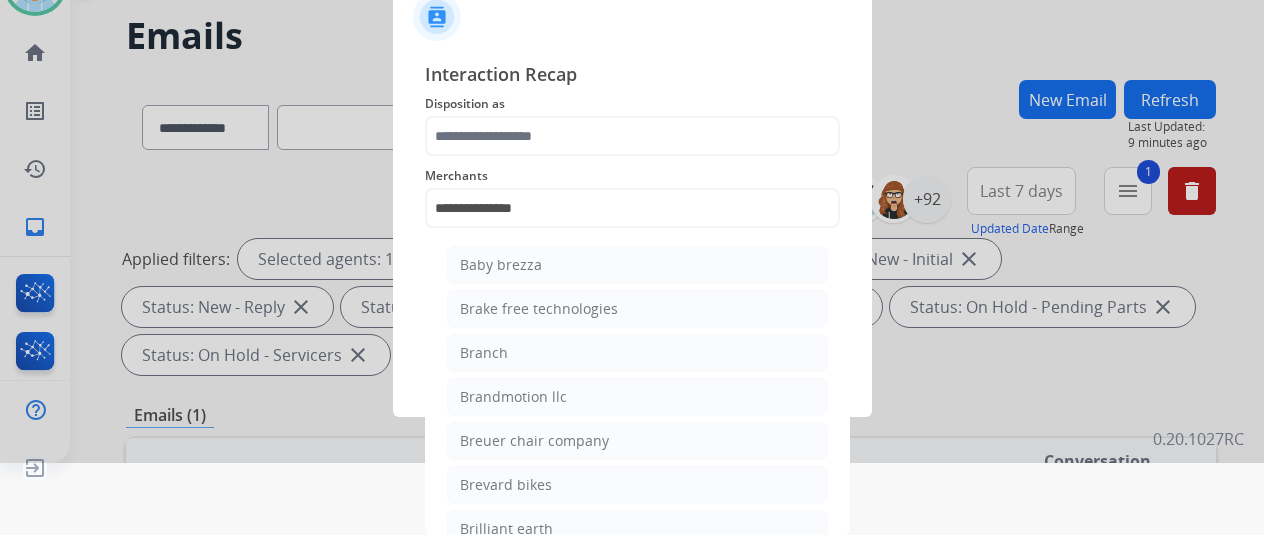 scroll, scrollTop: 24, scrollLeft: 0, axis: vertical 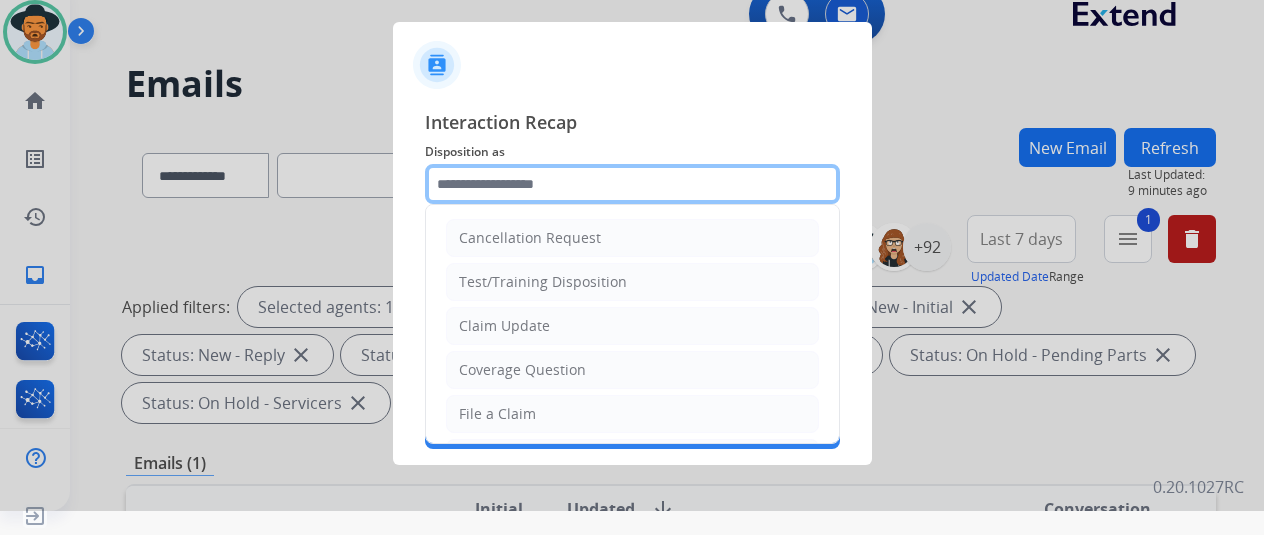click 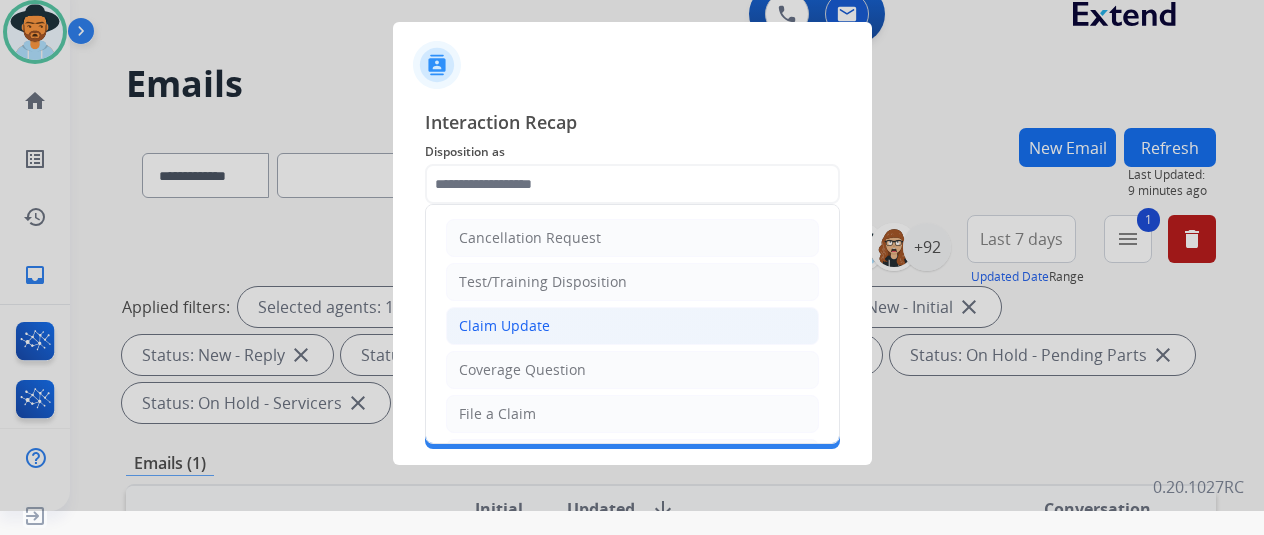 click on "Claim Update" 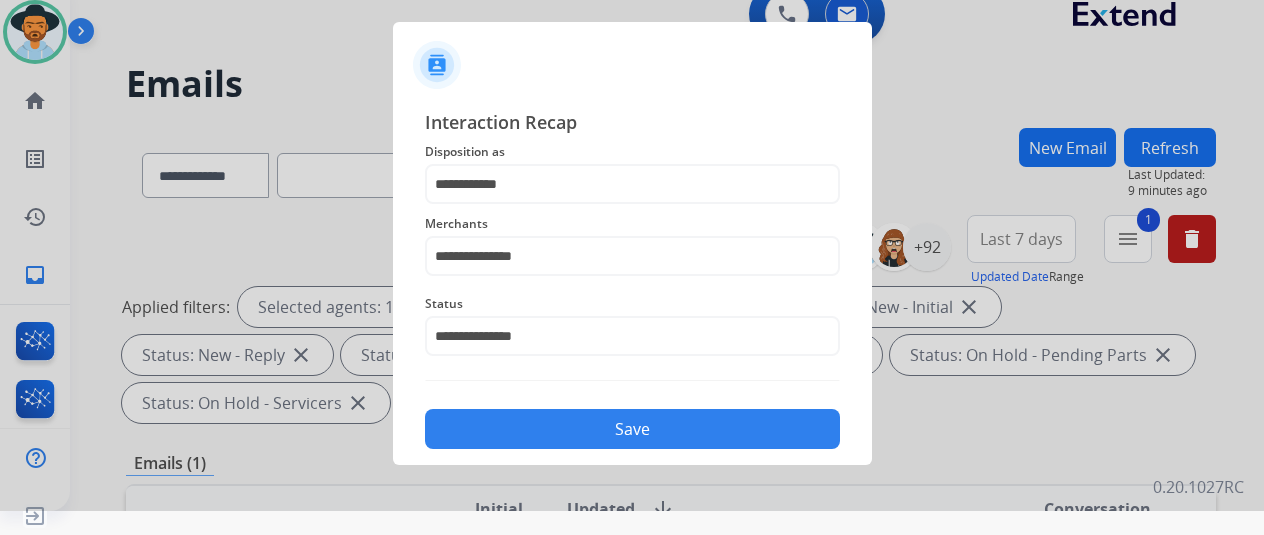 click on "Save" 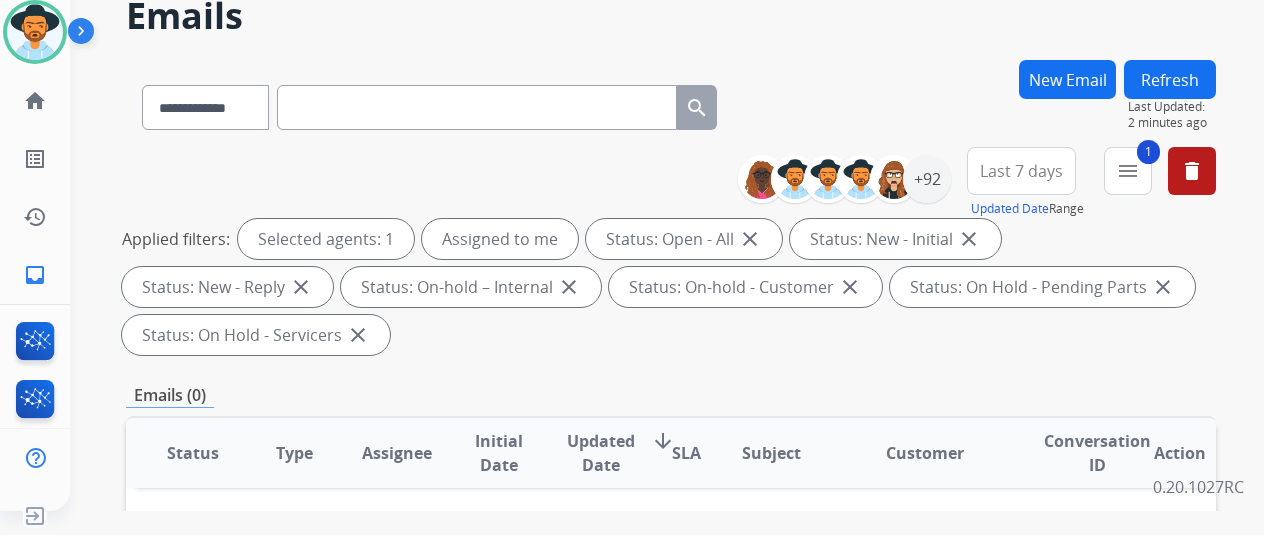 scroll, scrollTop: 100, scrollLeft: 0, axis: vertical 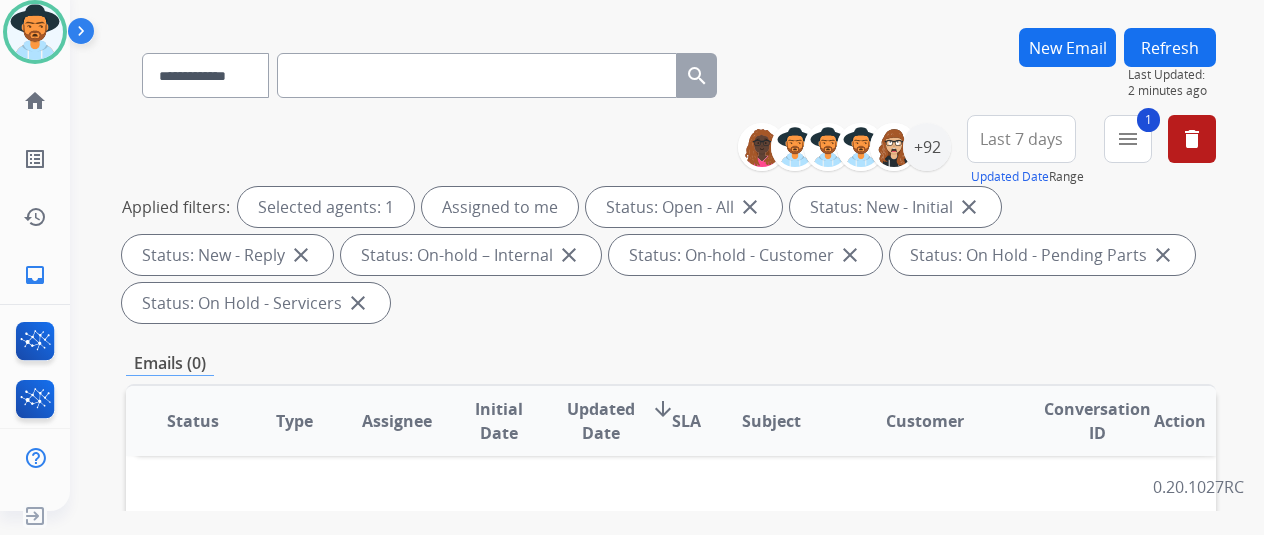 click on "Refresh" at bounding box center (1170, 47) 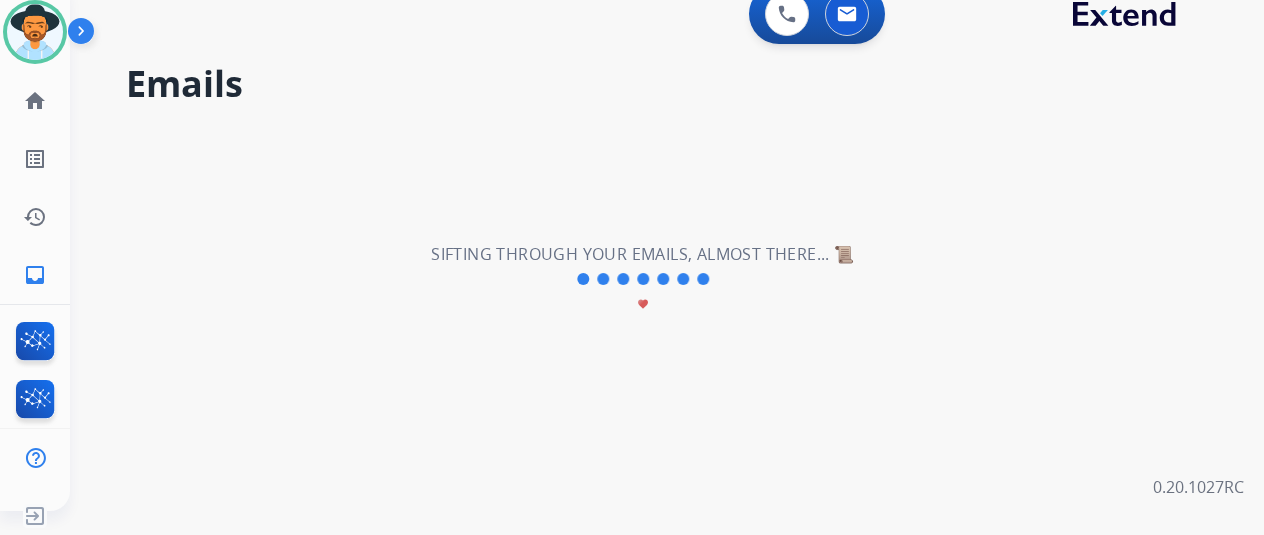 scroll, scrollTop: 0, scrollLeft: 0, axis: both 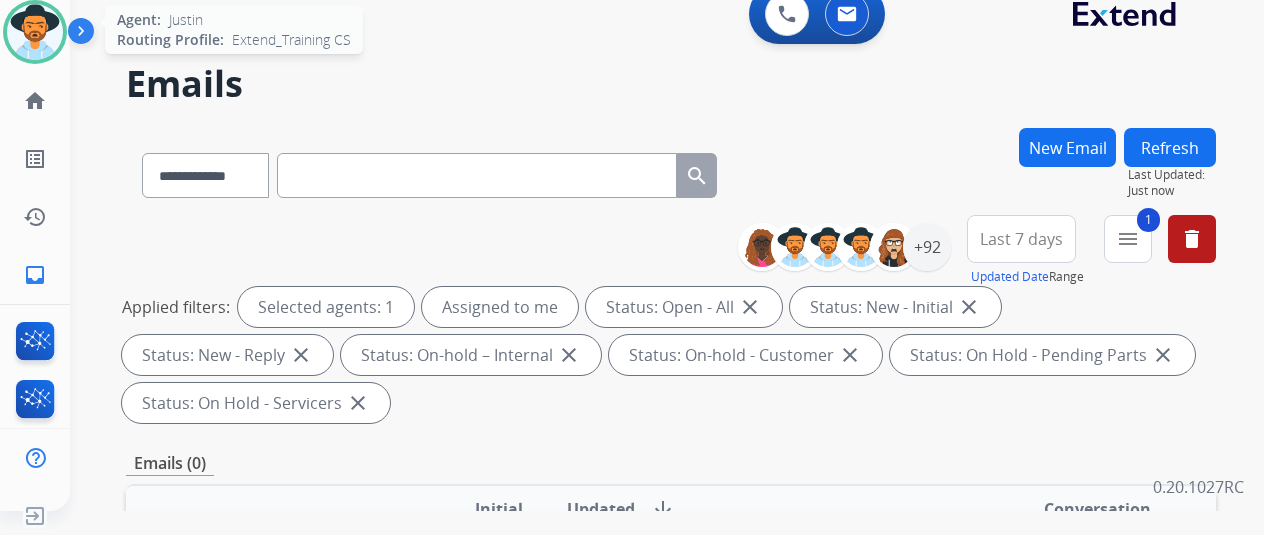 click at bounding box center (35, 32) 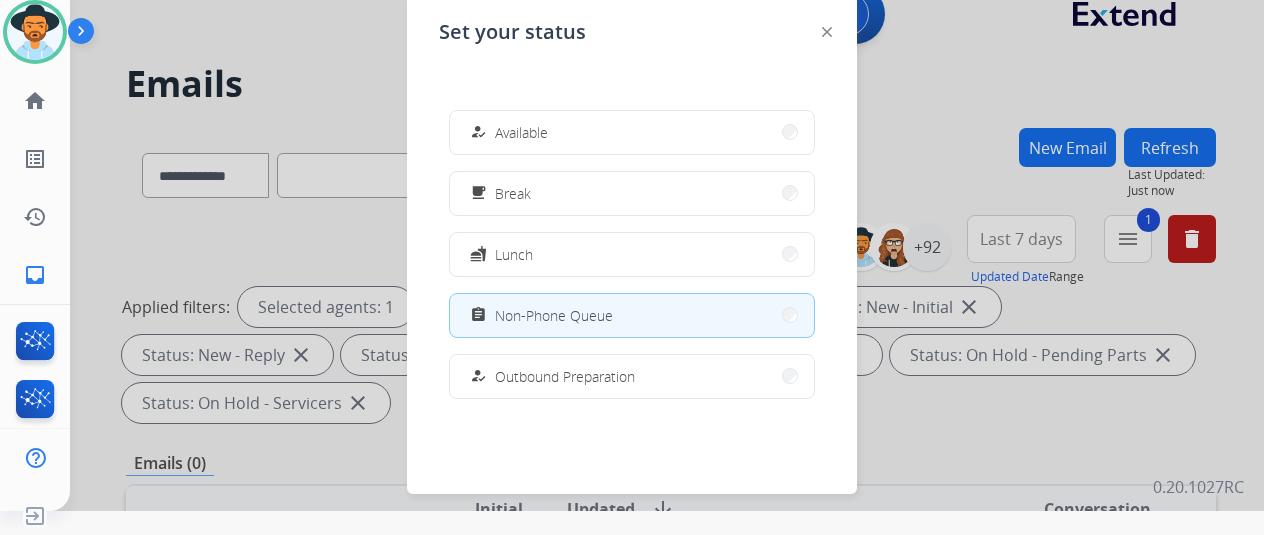 click on "how_to_reg Available free_breakfast Break fastfood Lunch assignment Non-Phone Queue how_to_reg Outbound Preparation campaign Team Huddle menu_book Training school Coaching phonelink_off System Issue login Logged In work_off Offline" at bounding box center (632, 254) 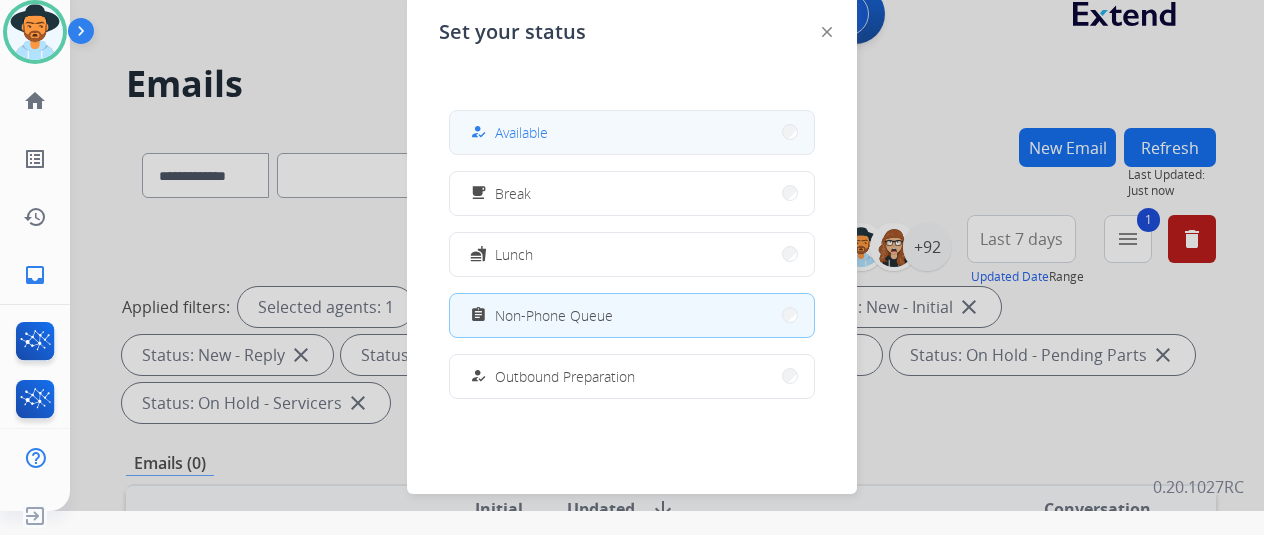 click on "how_to_reg Available" at bounding box center [632, 132] 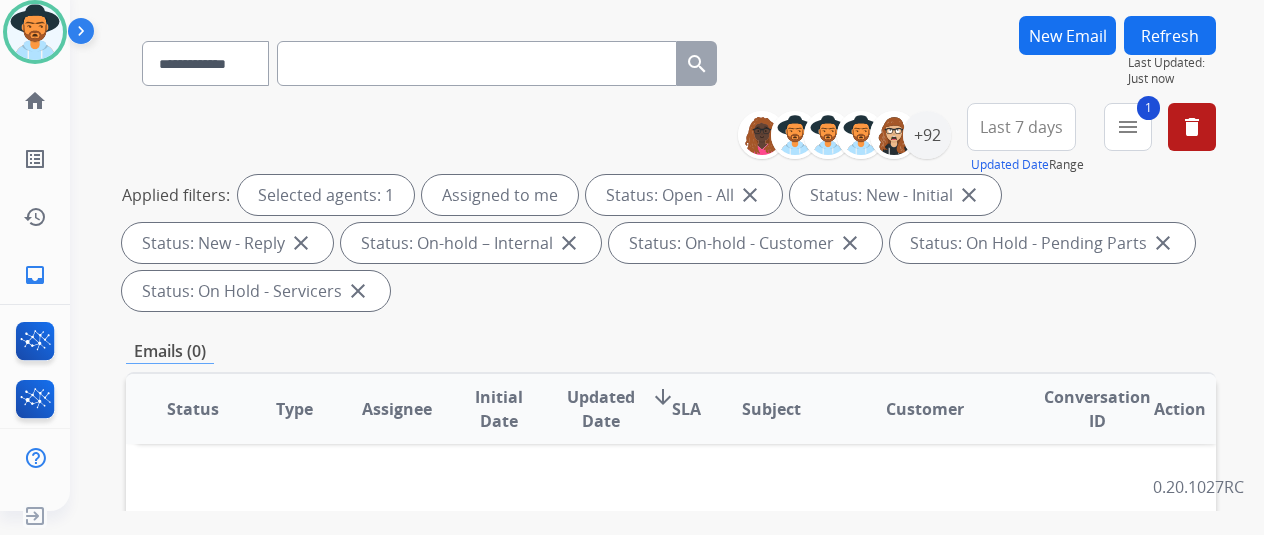 scroll, scrollTop: 0, scrollLeft: 0, axis: both 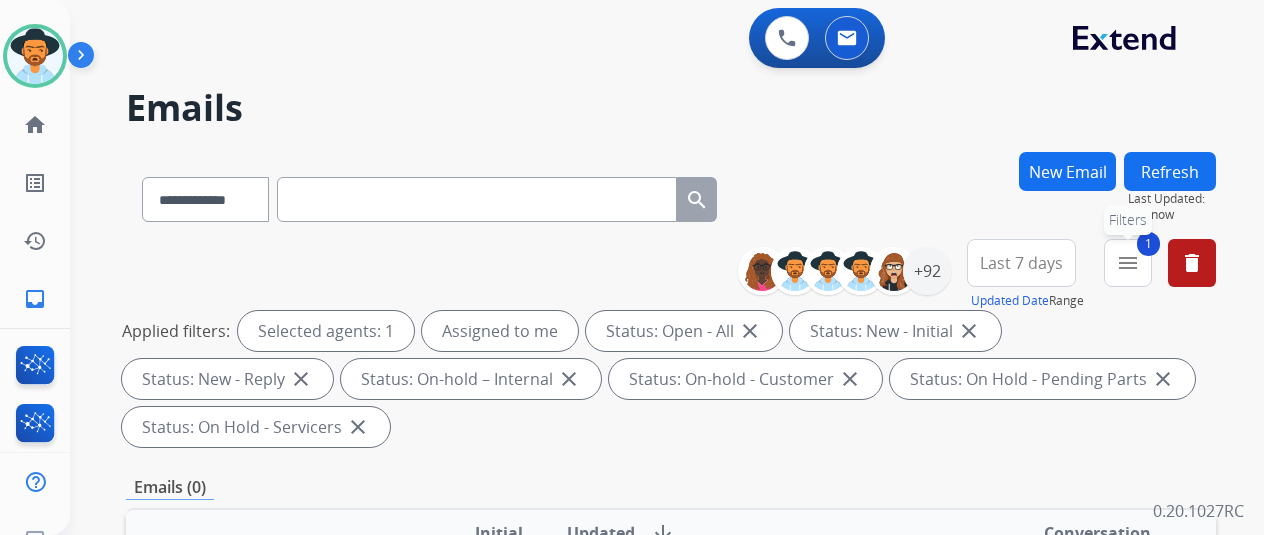 click on "1 menu  Filters" at bounding box center [1128, 263] 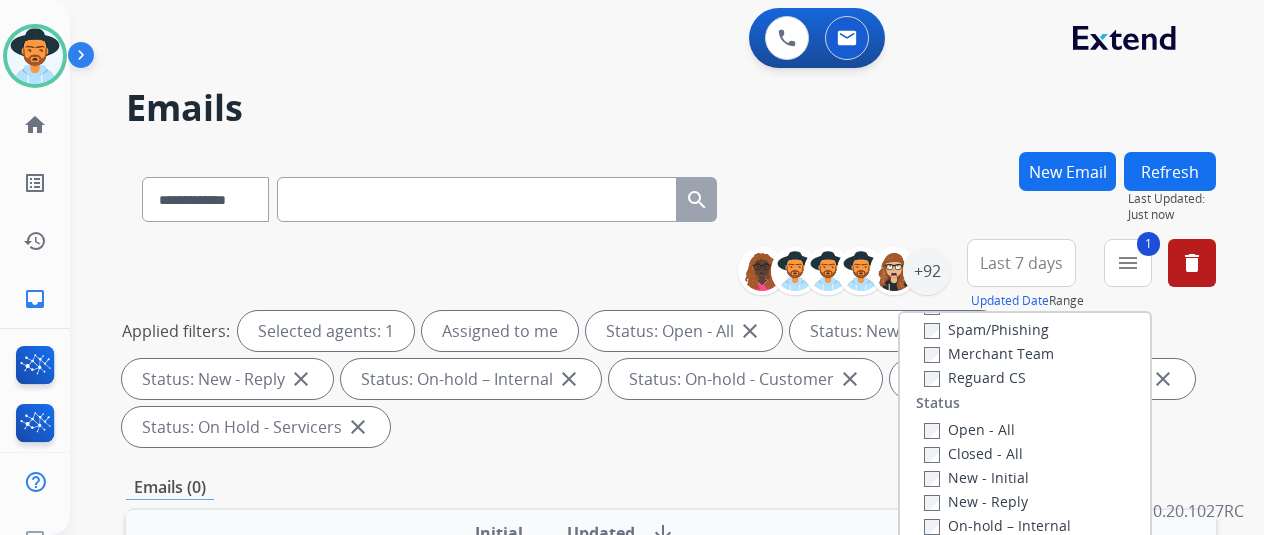 scroll, scrollTop: 300, scrollLeft: 0, axis: vertical 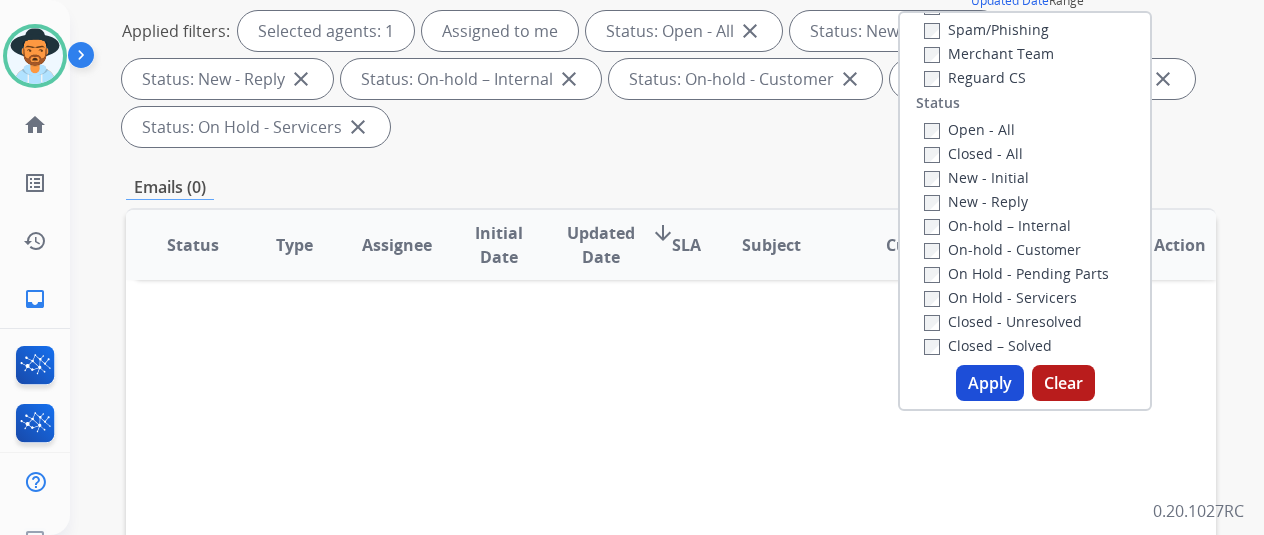 click on "Clear" at bounding box center (1063, 383) 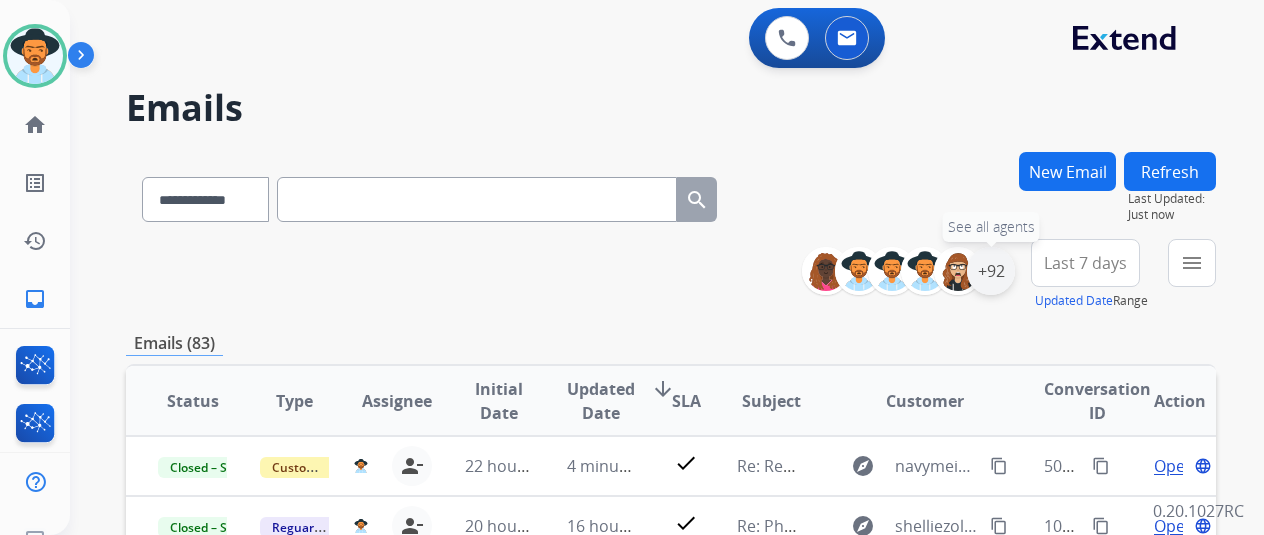 click on "+92" at bounding box center (991, 271) 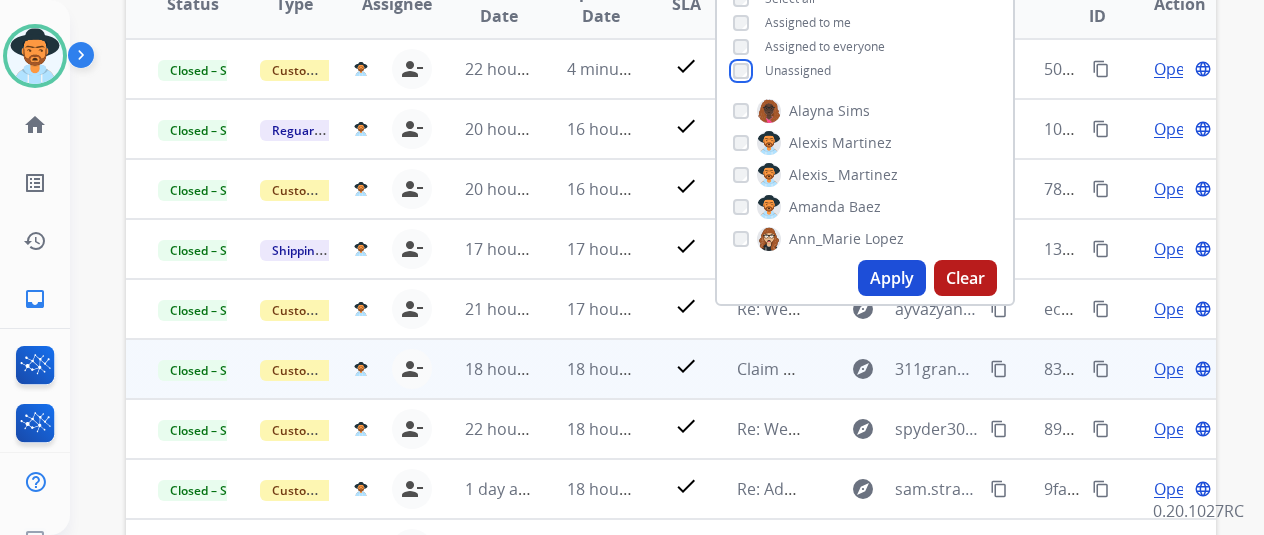 scroll, scrollTop: 400, scrollLeft: 0, axis: vertical 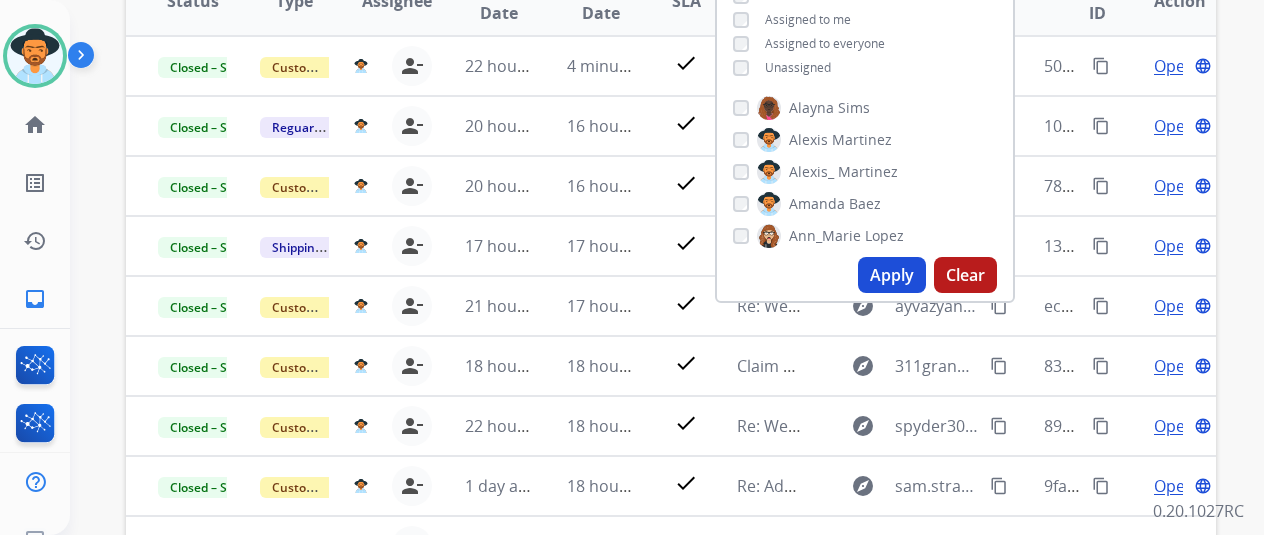 click on "Apply" at bounding box center (892, 275) 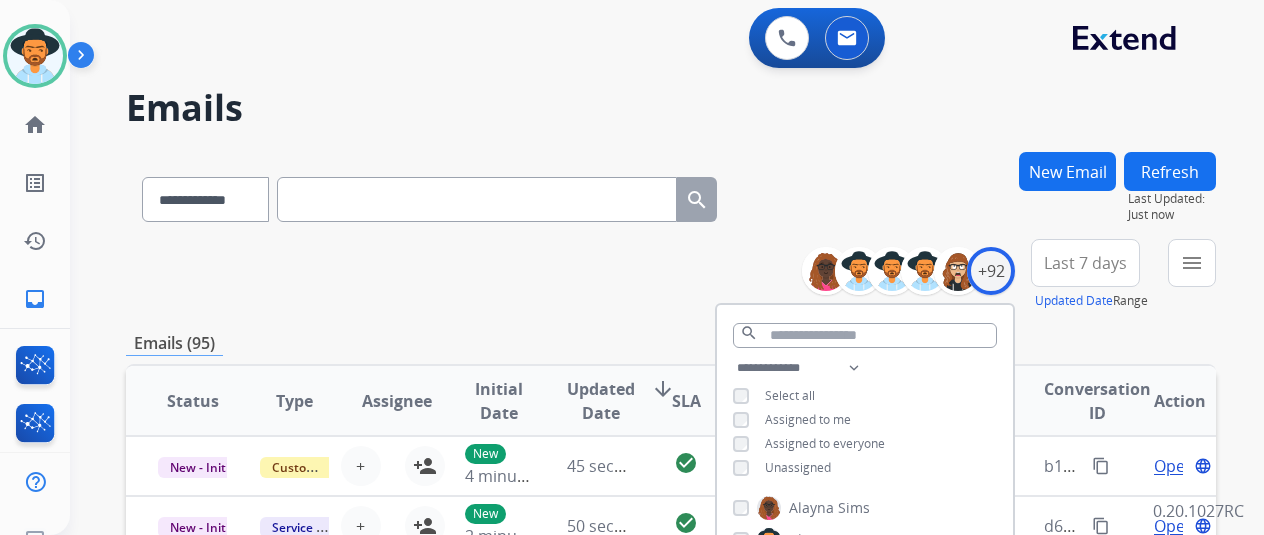 click on "**********" at bounding box center [671, 275] 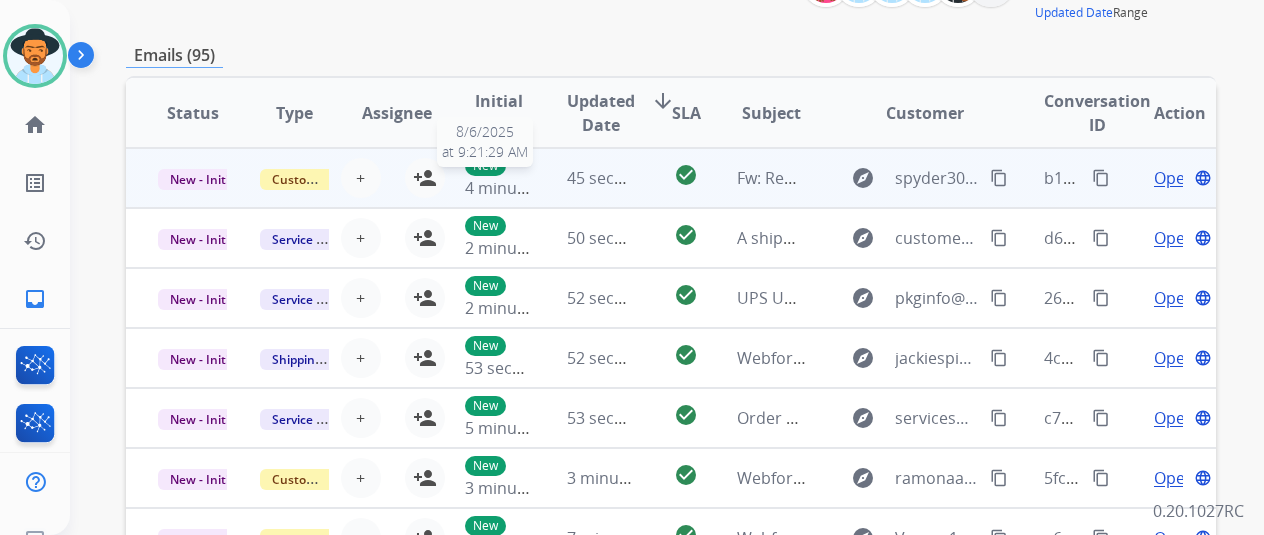 scroll, scrollTop: 300, scrollLeft: 0, axis: vertical 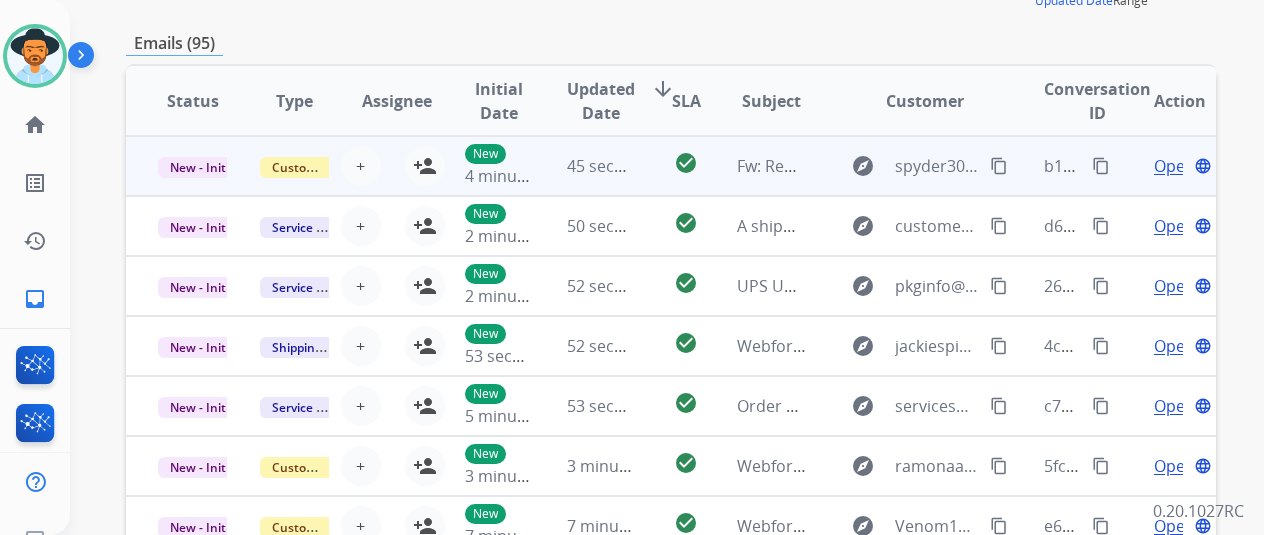 click on "Open" at bounding box center [1174, 166] 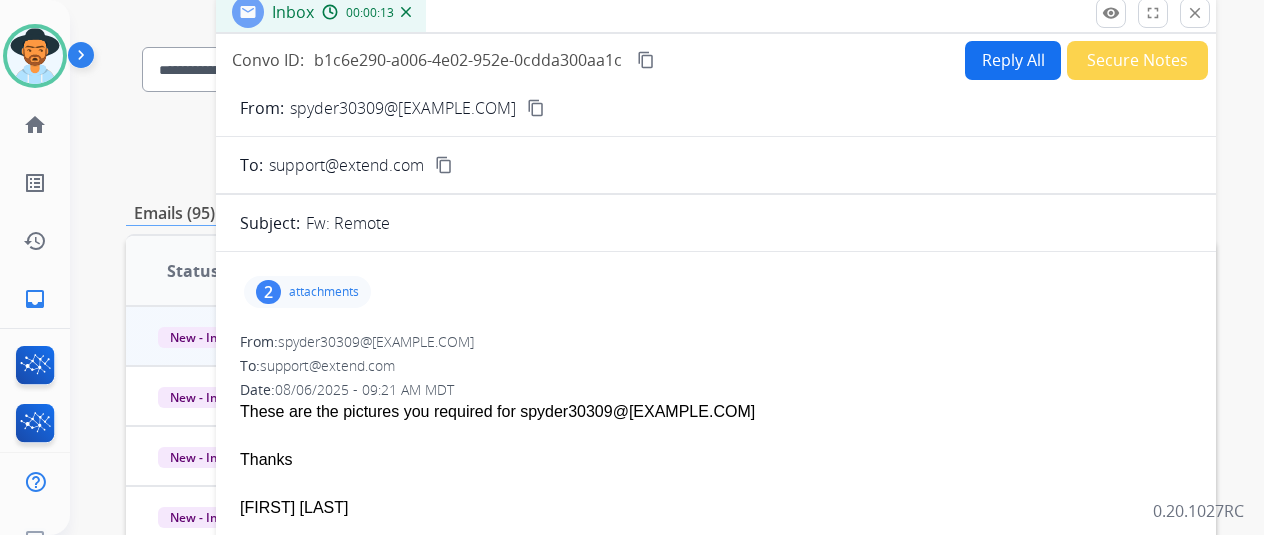 scroll, scrollTop: 100, scrollLeft: 0, axis: vertical 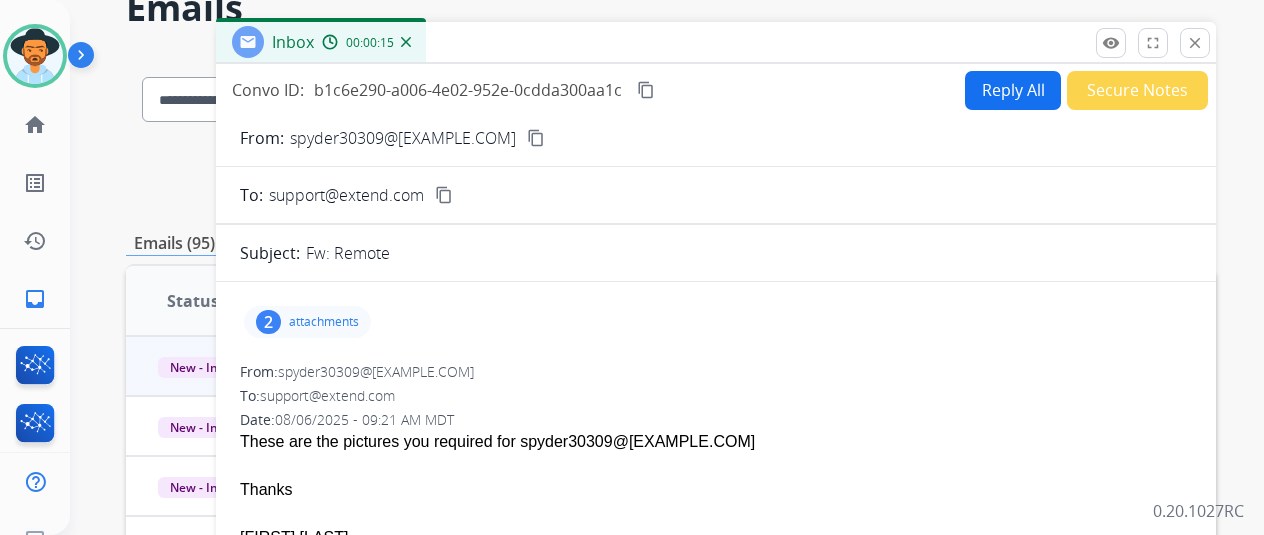 click on "content_copy" at bounding box center [536, 138] 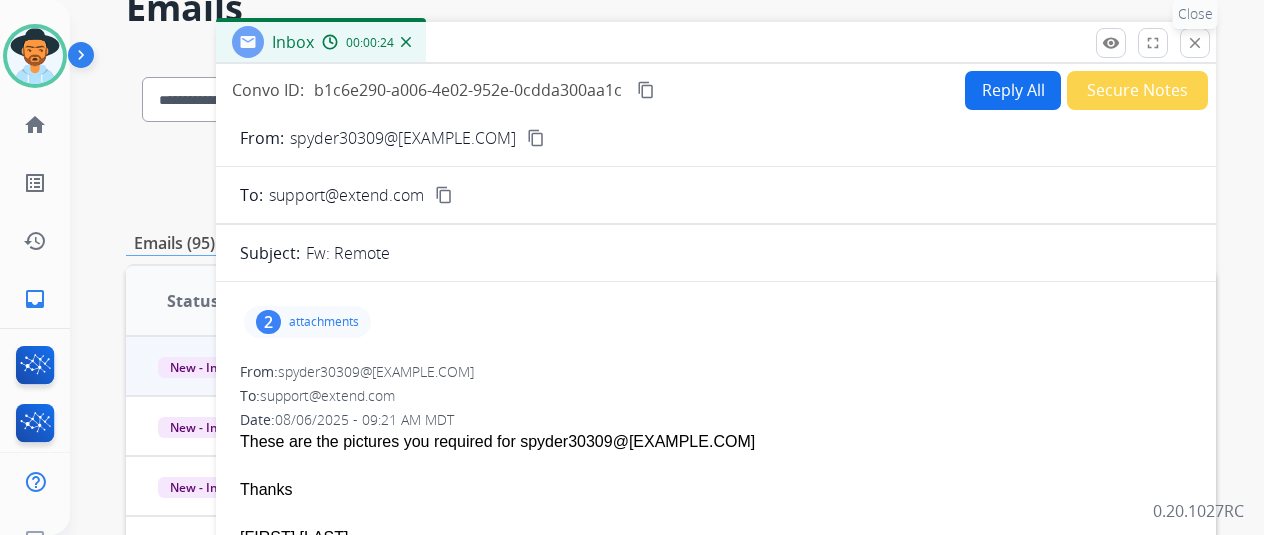 click on "close Close" at bounding box center (1195, 43) 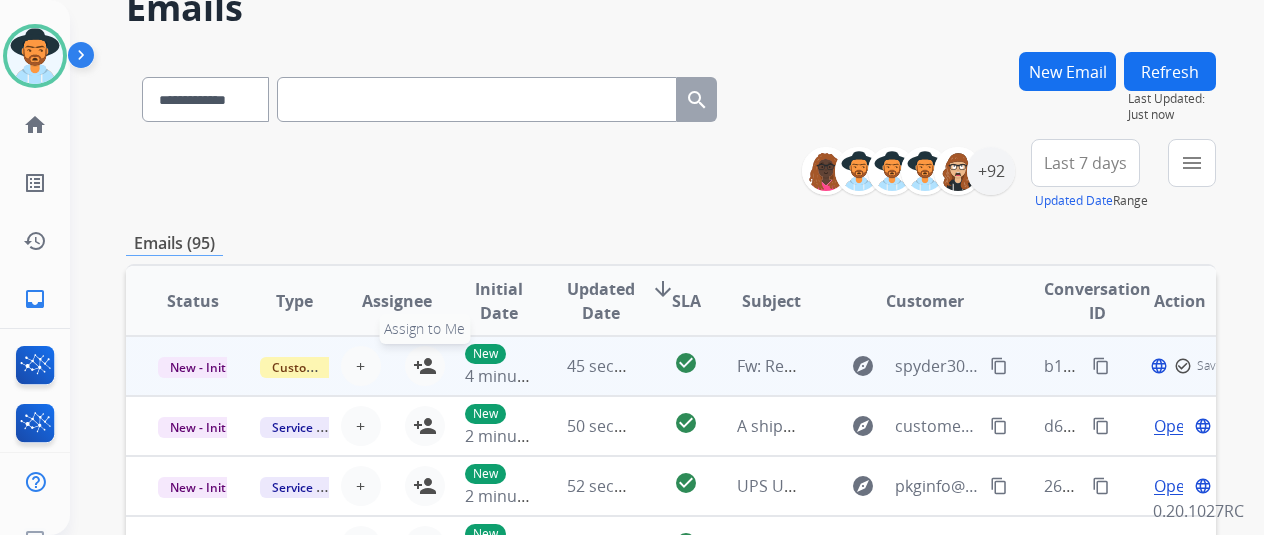 click on "person_add" at bounding box center (425, 366) 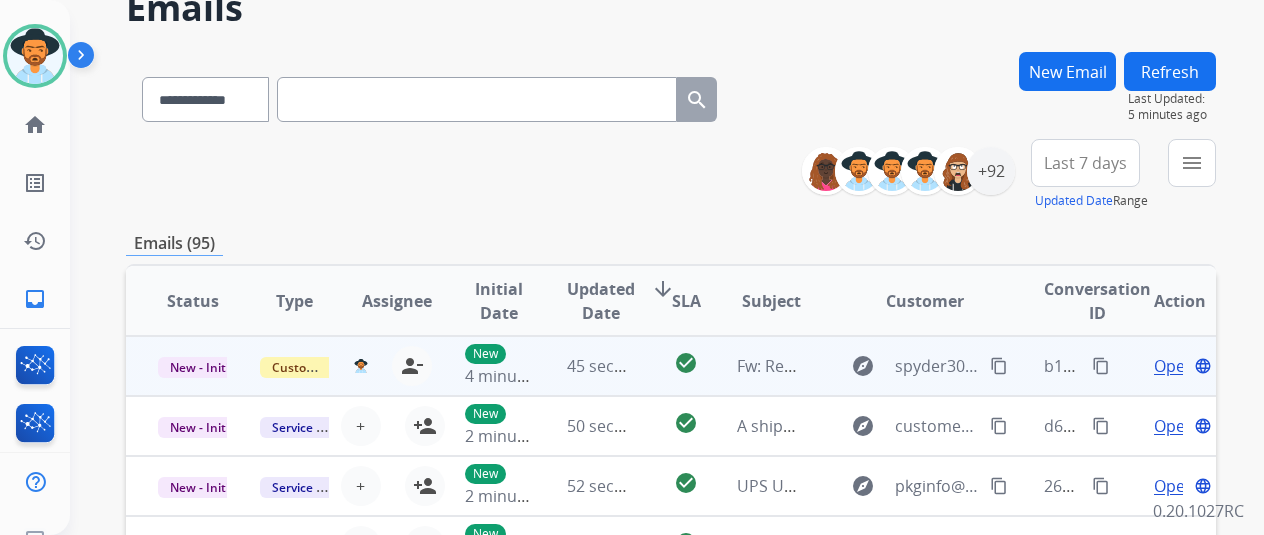 click on "Open" at bounding box center (1174, 366) 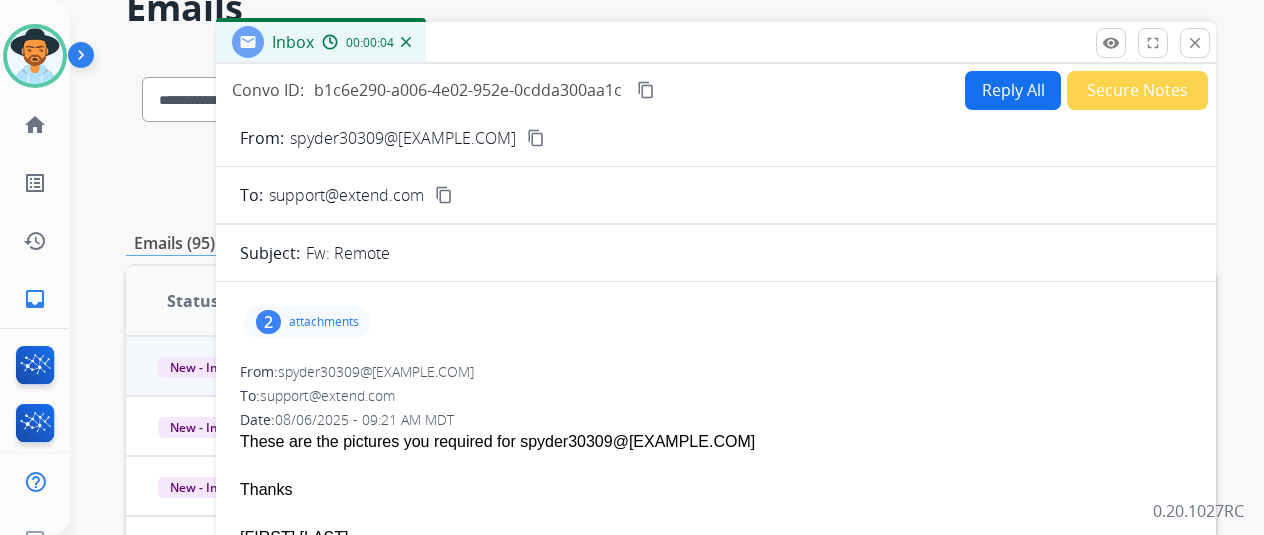 click on "attachments" at bounding box center (324, 322) 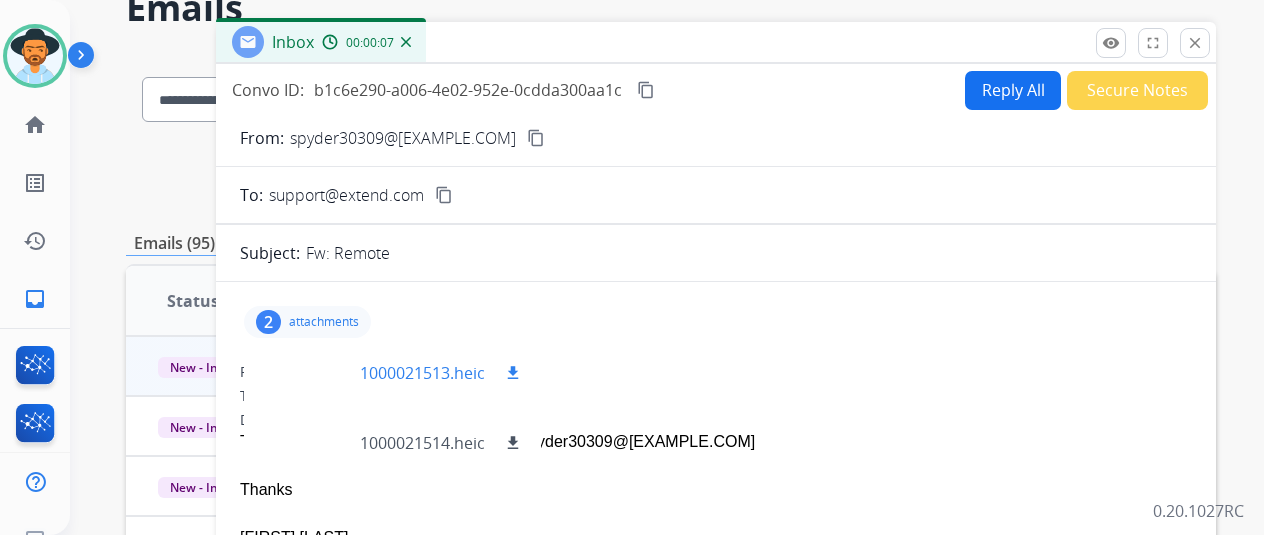 click on "1000021513.heic" at bounding box center [422, 373] 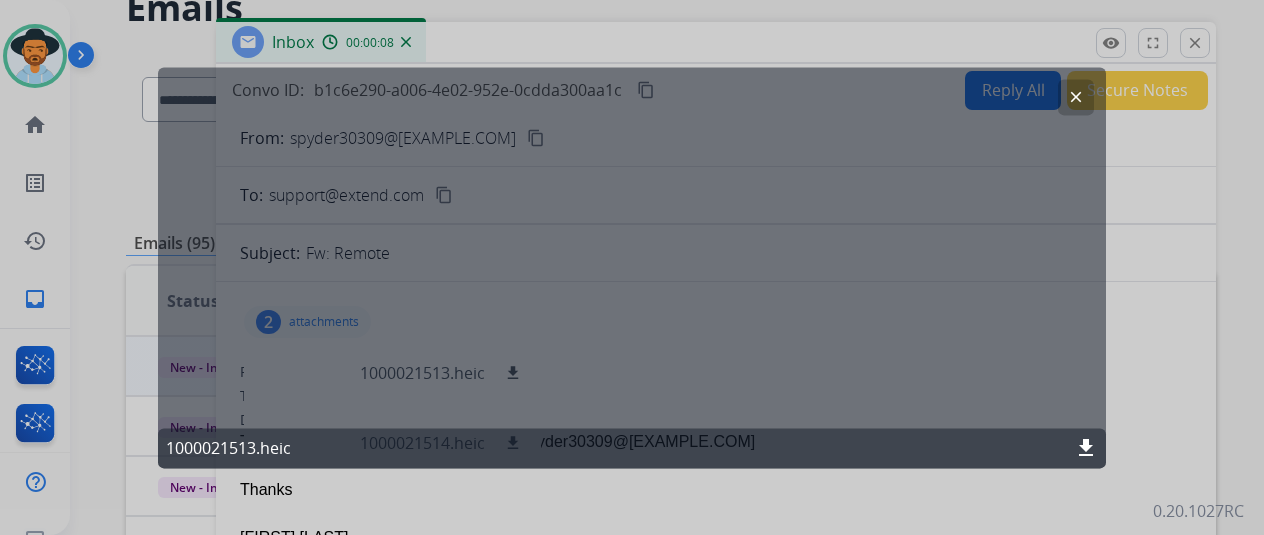 click on "clear" 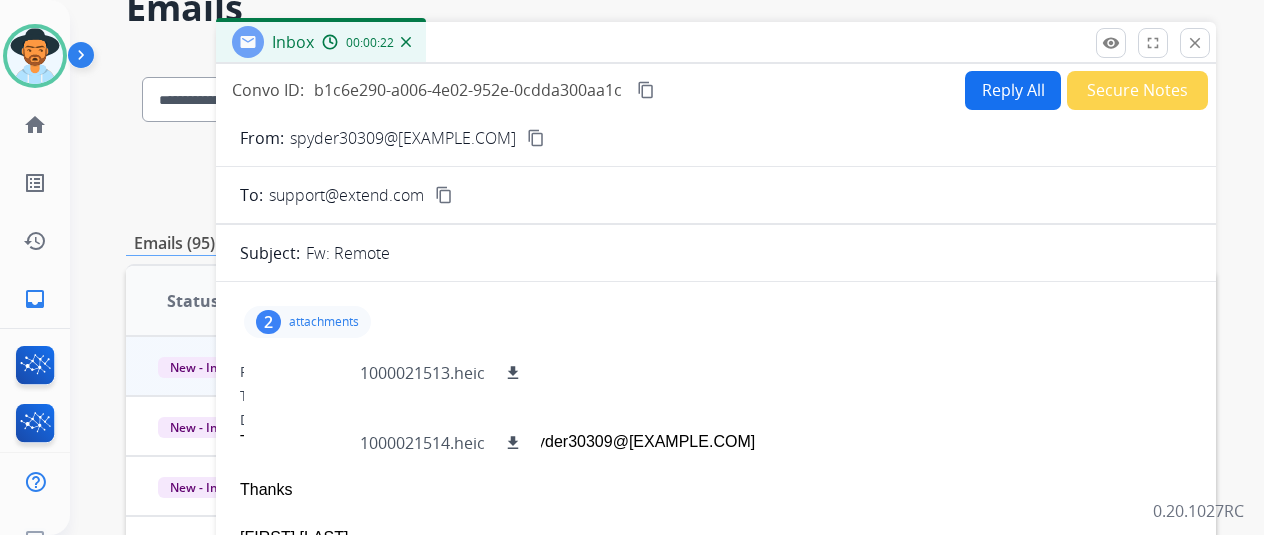 click on "2 attachments  1000021513.heic  download  1000021514.heic  download" at bounding box center [716, 322] 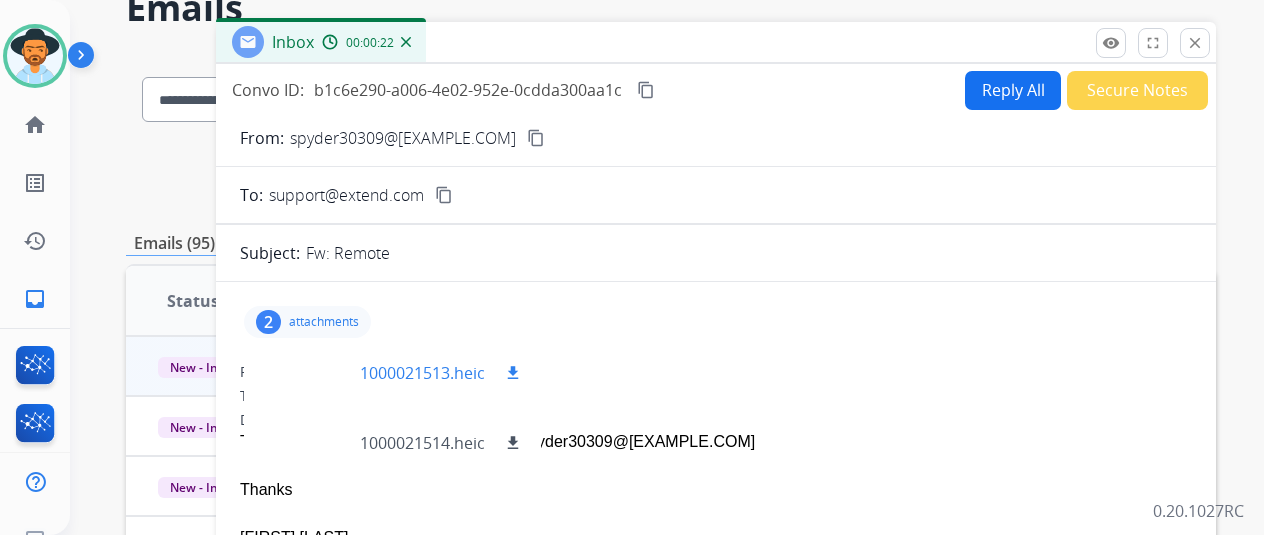 click on "download" at bounding box center (513, 373) 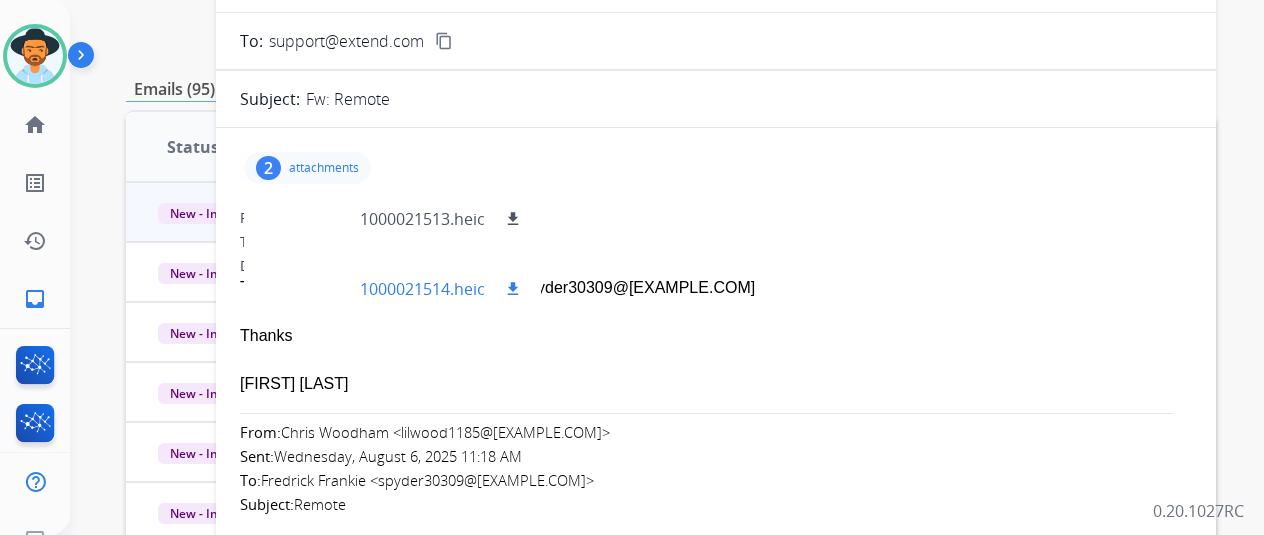 scroll, scrollTop: 300, scrollLeft: 0, axis: vertical 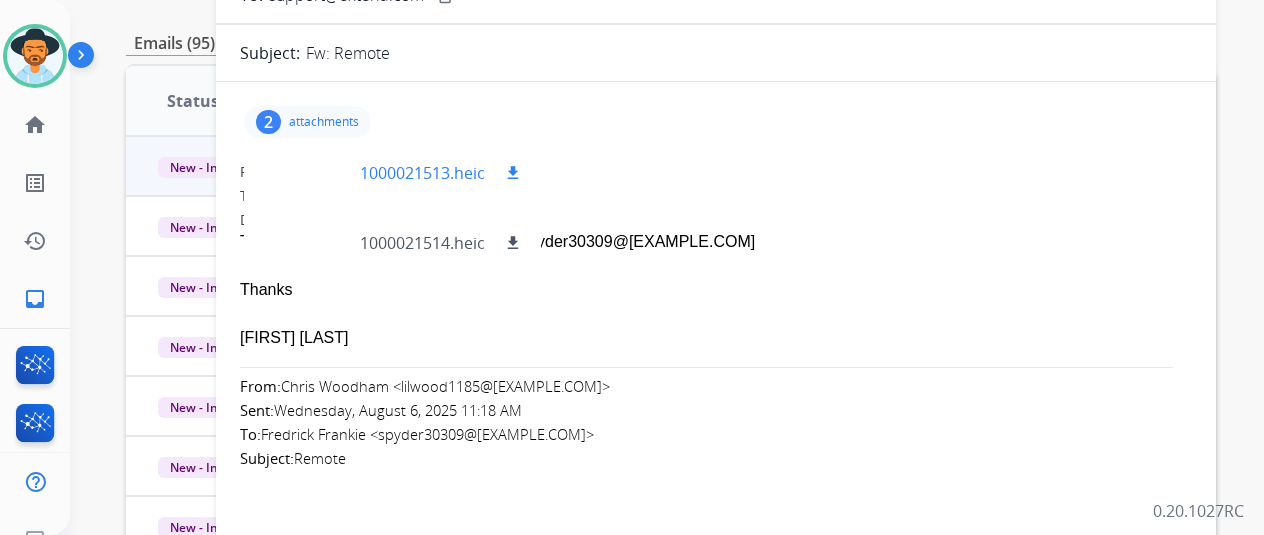 click at bounding box center [310, 173] 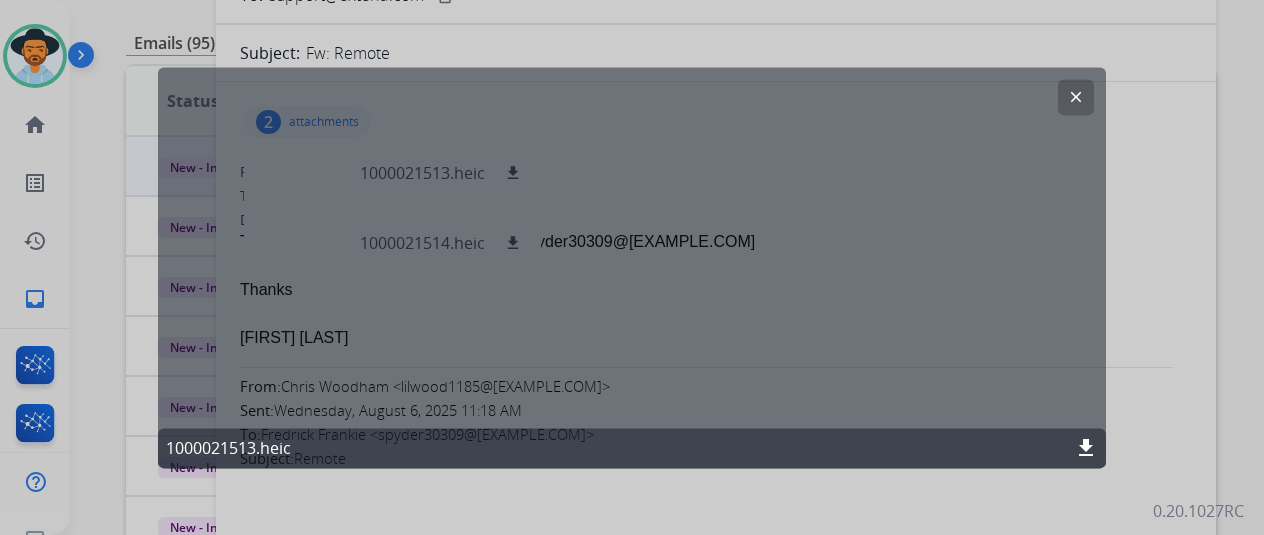 click on "clear" 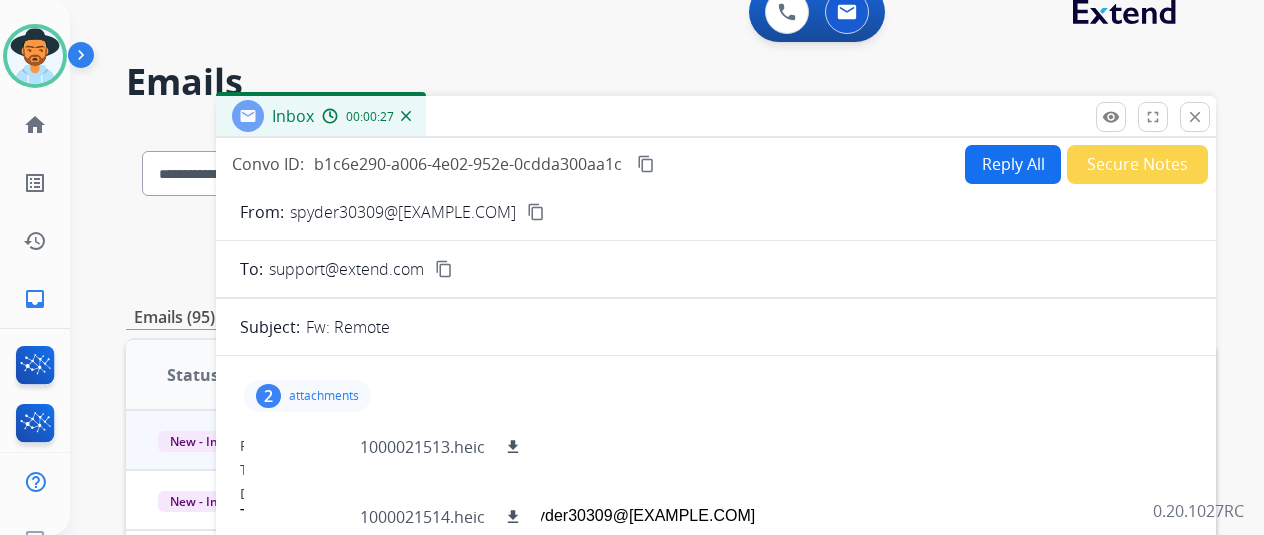 scroll, scrollTop: 0, scrollLeft: 0, axis: both 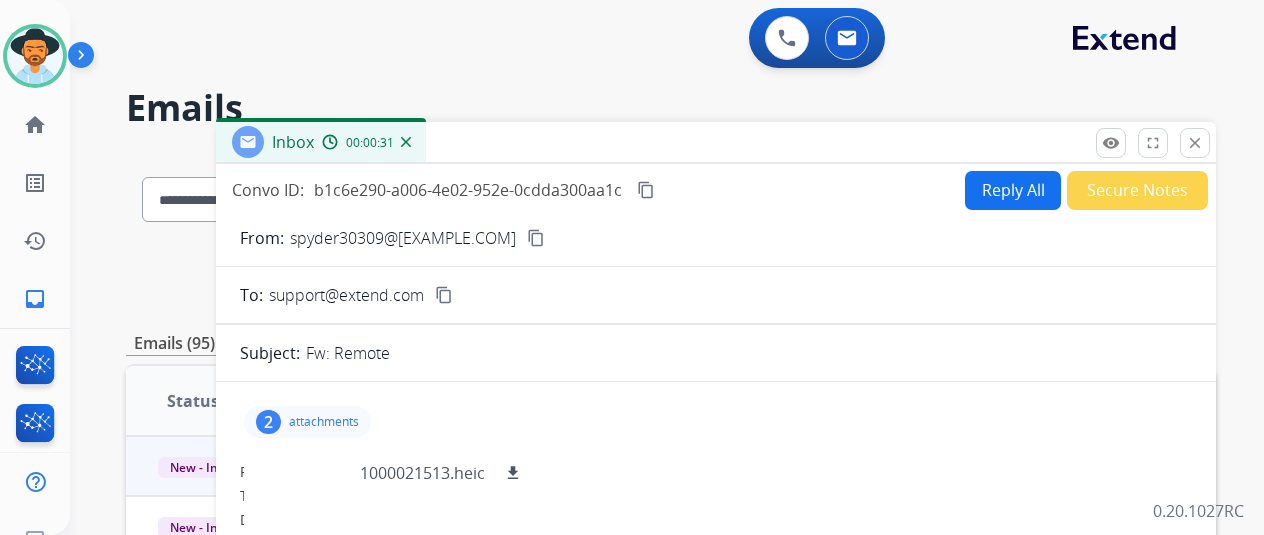 click on "2 attachments  1000021513.heic  download  1000021514.heic  download" at bounding box center [716, 422] 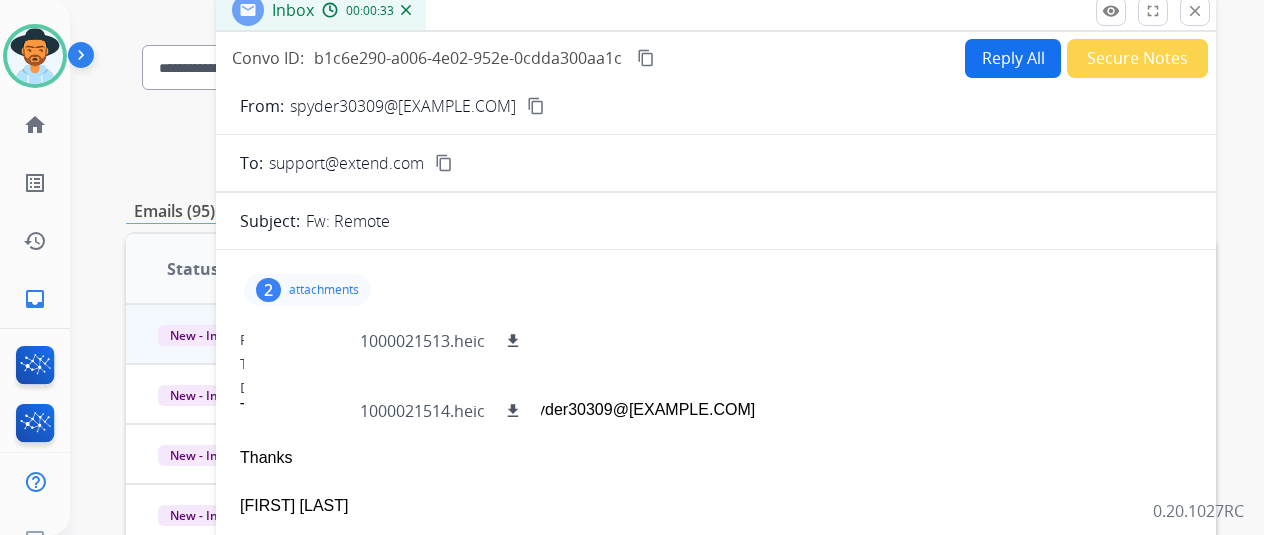 scroll, scrollTop: 100, scrollLeft: 0, axis: vertical 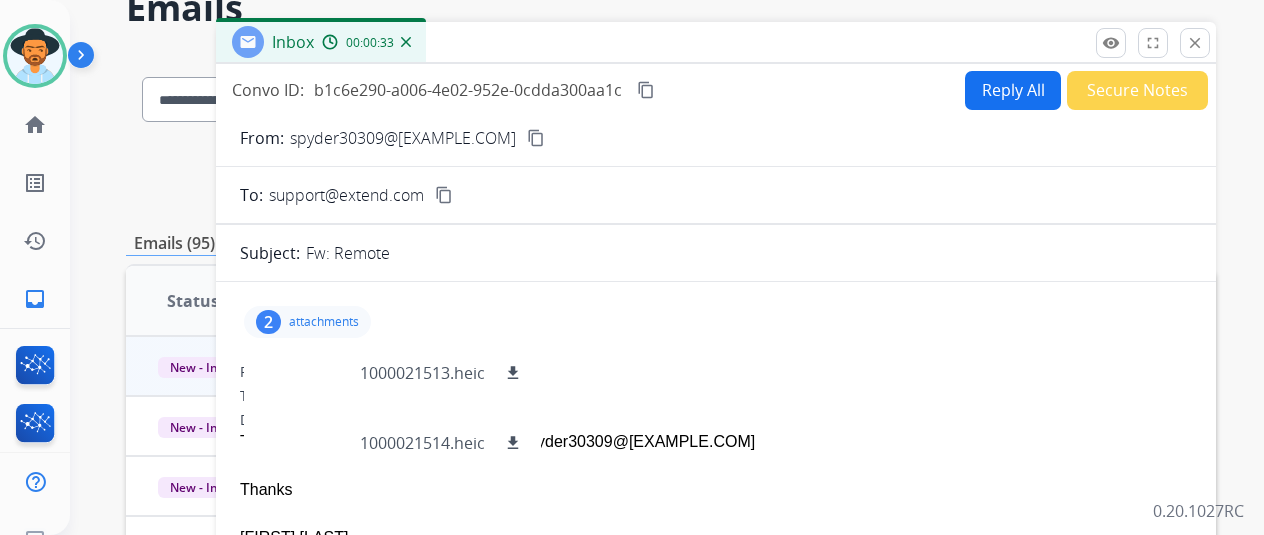 click on "Reply All" at bounding box center (1013, 90) 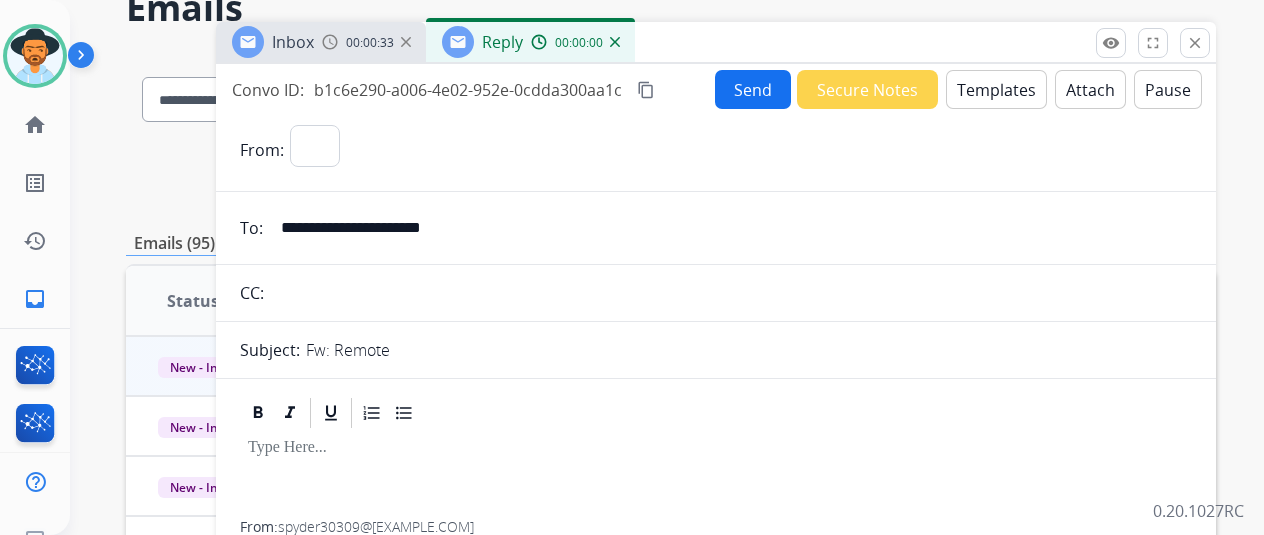 select on "**********" 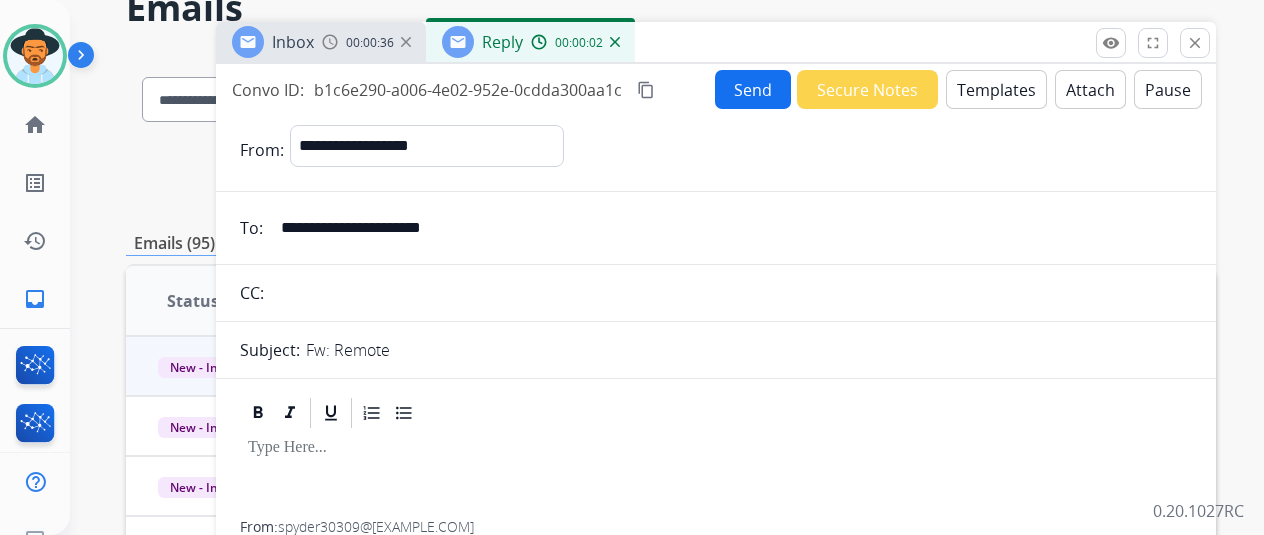 drag, startPoint x: 1026, startPoint y: 95, endPoint x: 1031, endPoint y: 112, distance: 17.720045 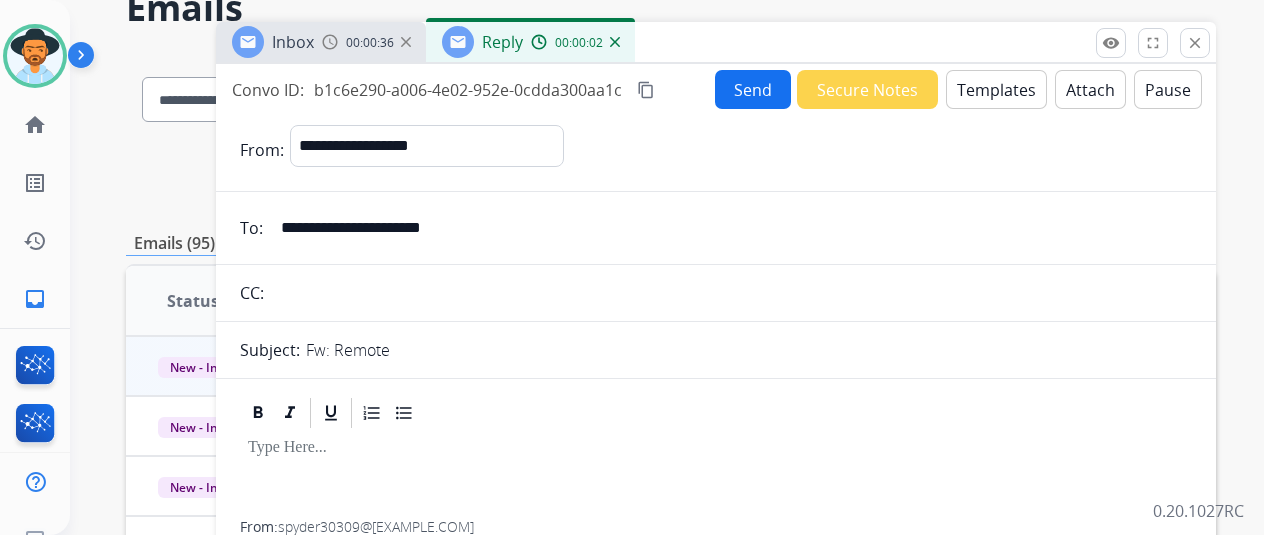 click on "**********" at bounding box center (716, 433) 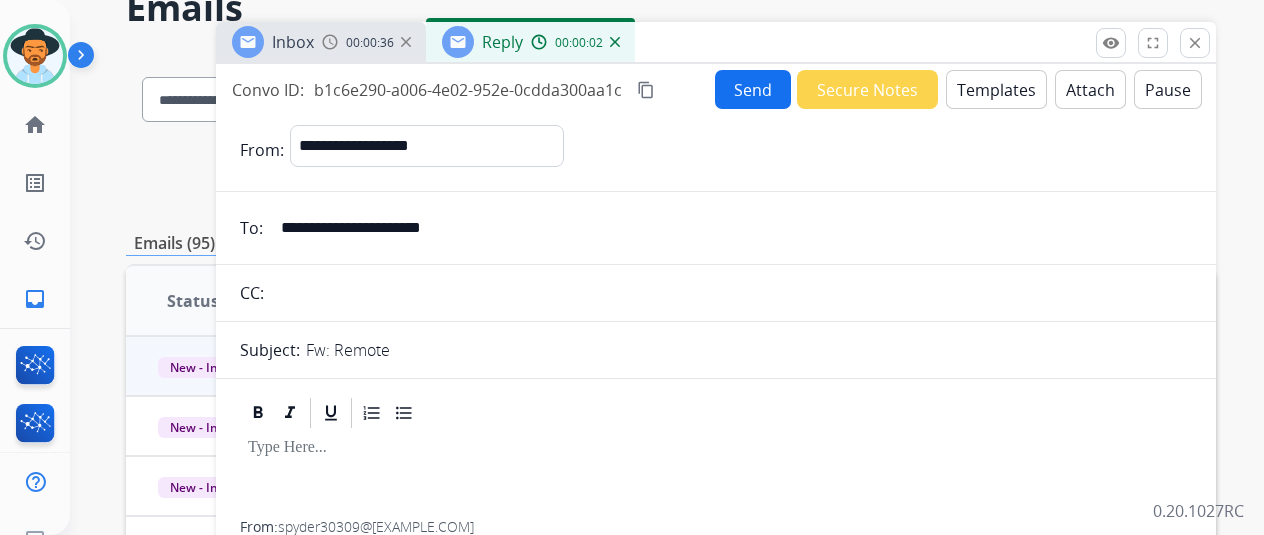 click on "Templates" at bounding box center [996, 89] 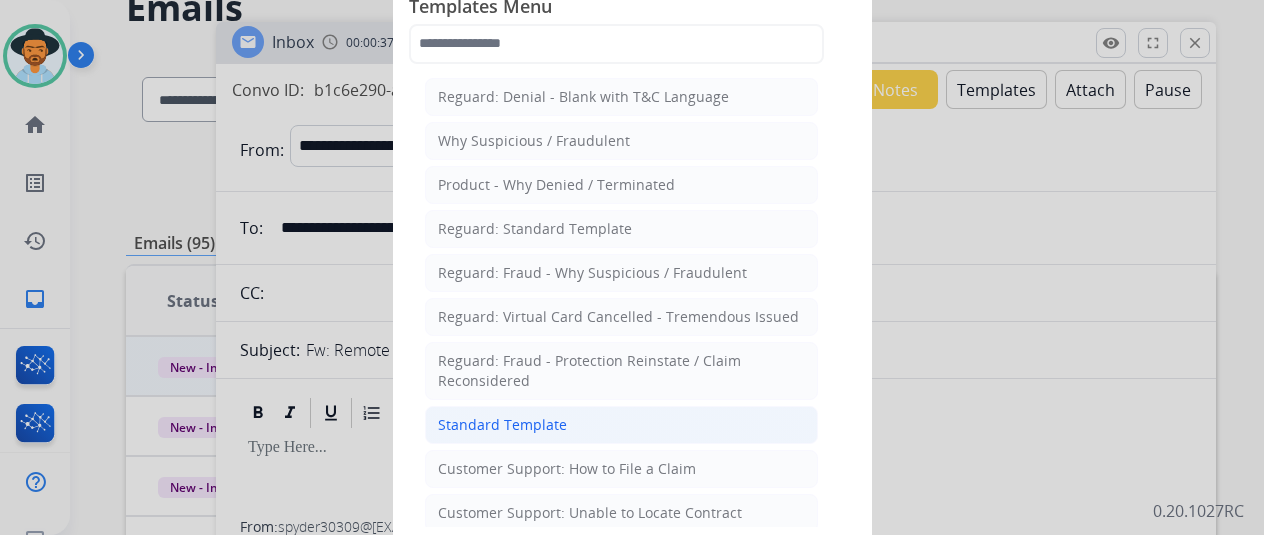 click on "Standard Template" 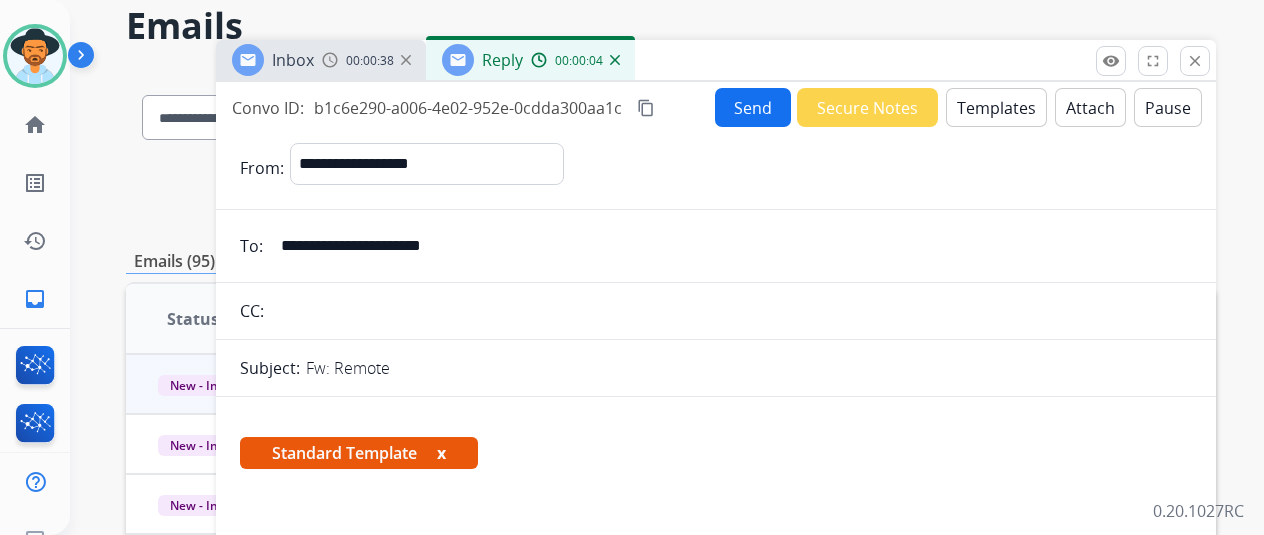 scroll, scrollTop: 100, scrollLeft: 0, axis: vertical 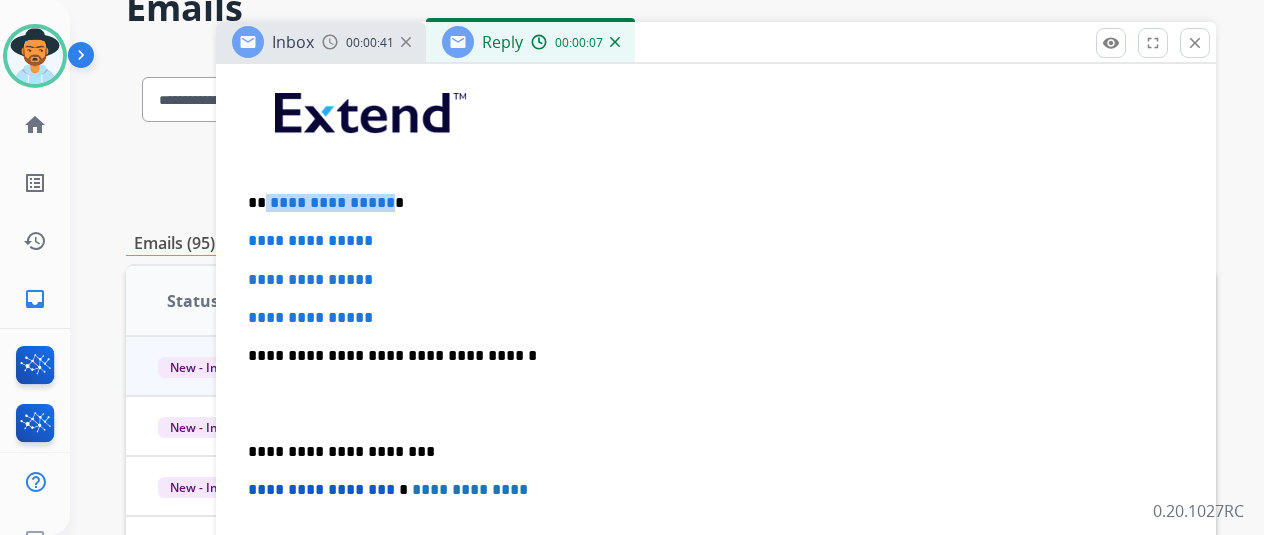 drag, startPoint x: 398, startPoint y: 197, endPoint x: 279, endPoint y: 195, distance: 119.01681 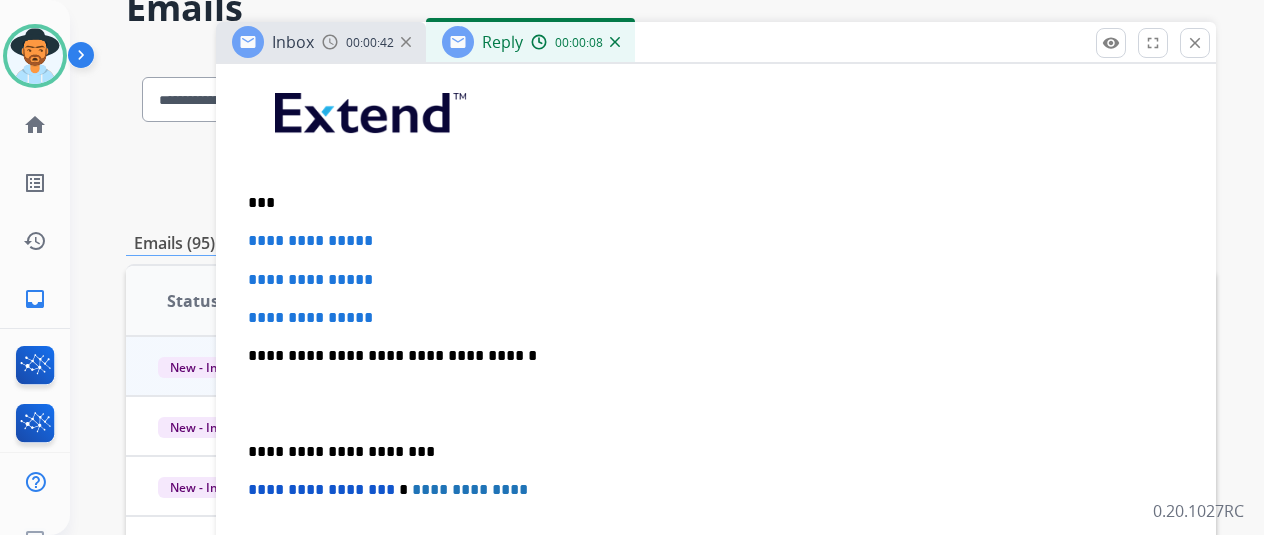 type 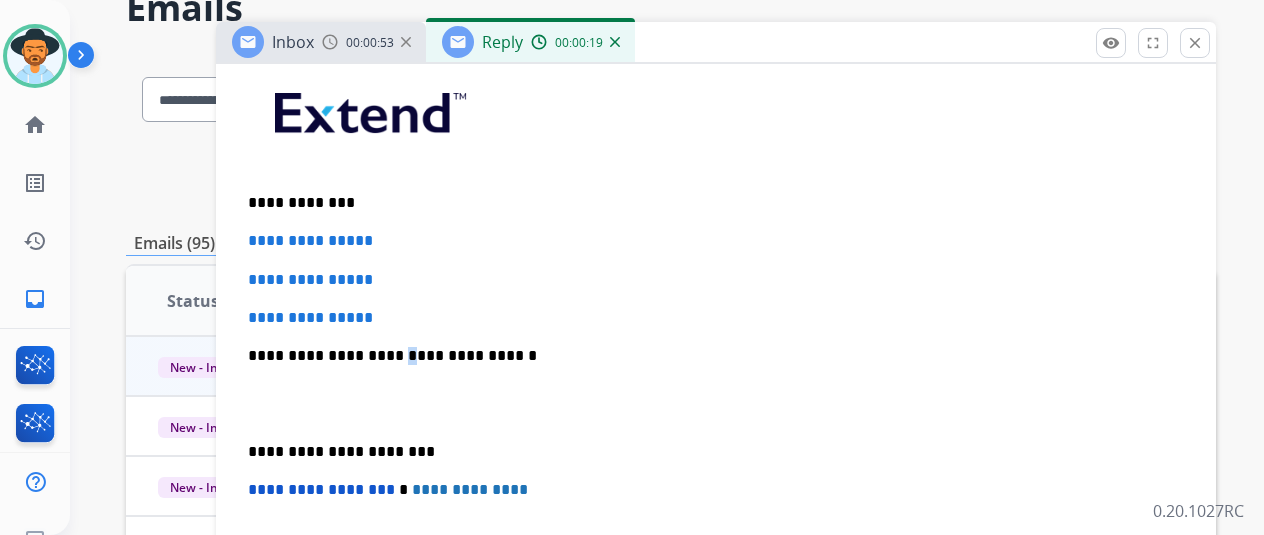 click on "**********" at bounding box center (716, 403) 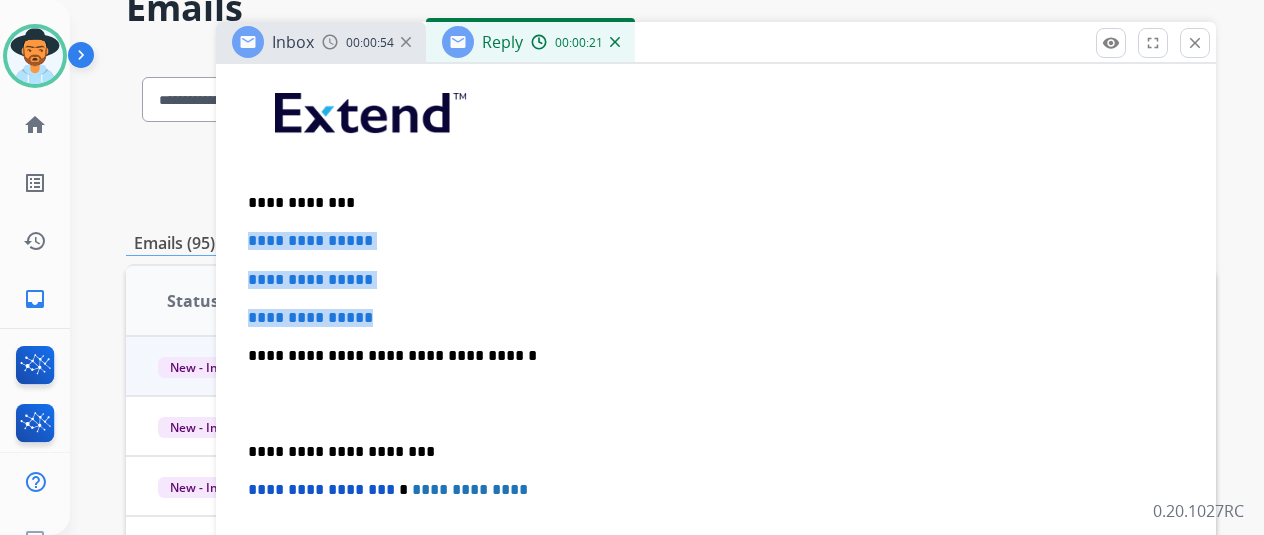 drag, startPoint x: 410, startPoint y: 315, endPoint x: 458, endPoint y: 273, distance: 63.780876 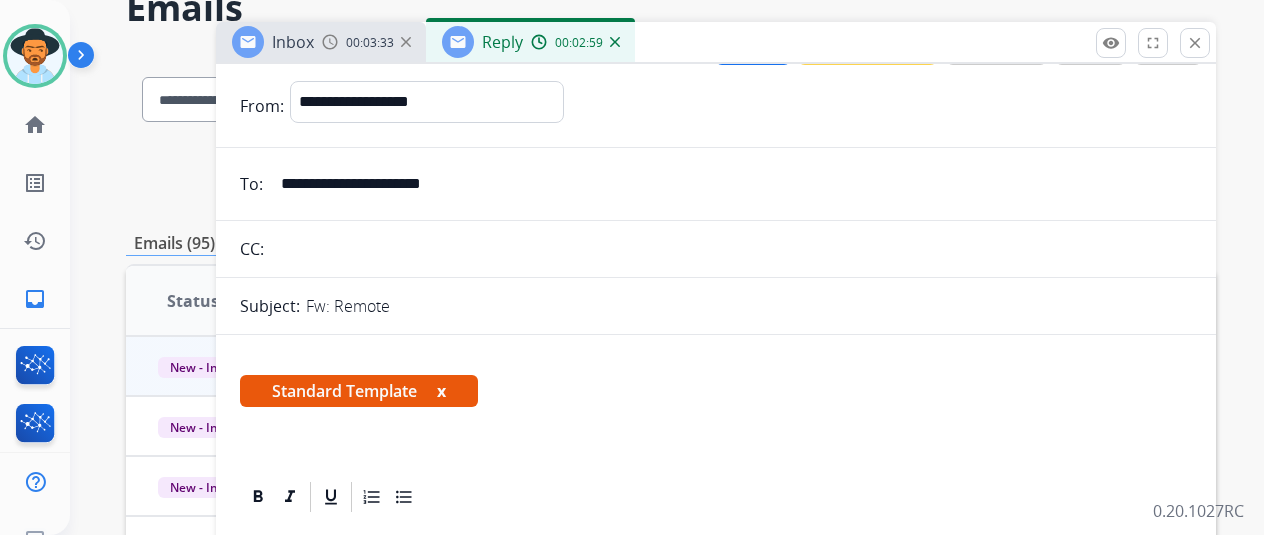scroll, scrollTop: 0, scrollLeft: 0, axis: both 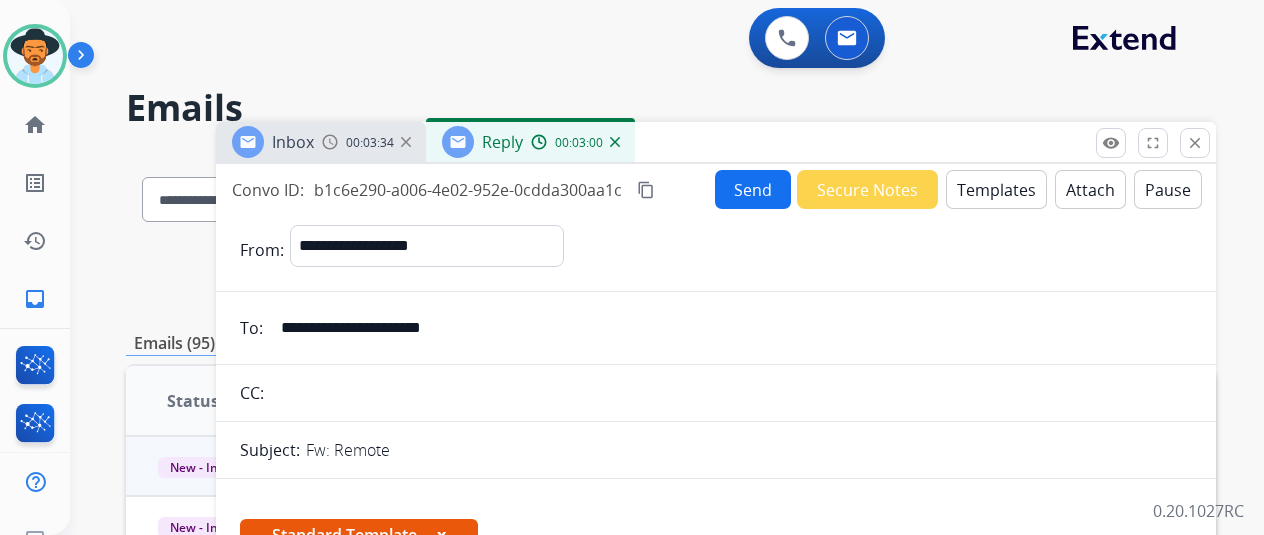 click on "Send" at bounding box center (753, 189) 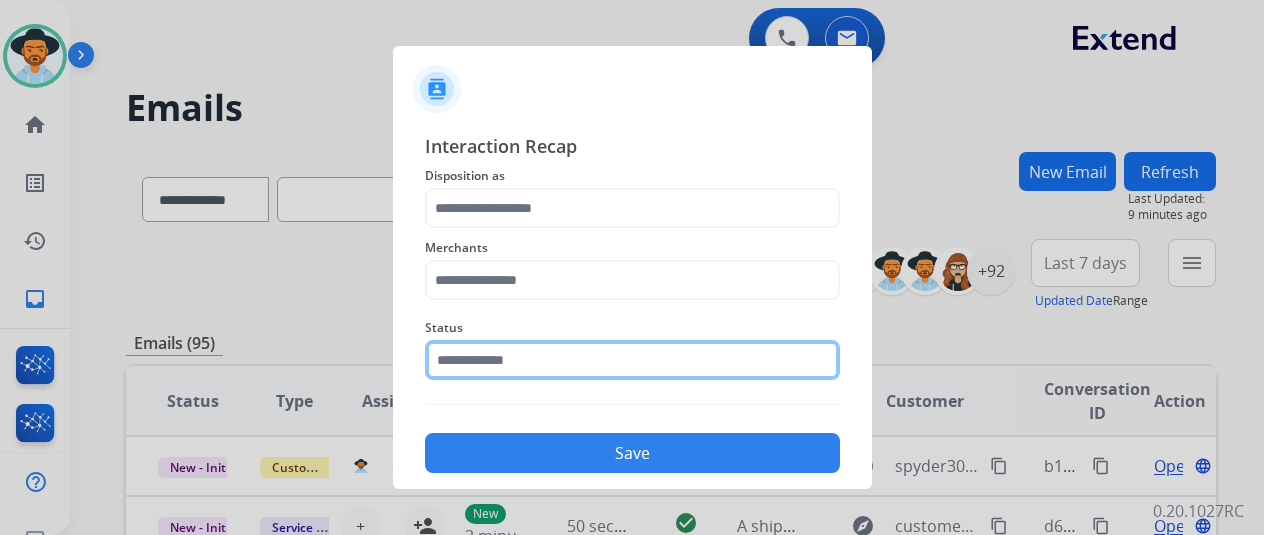 click 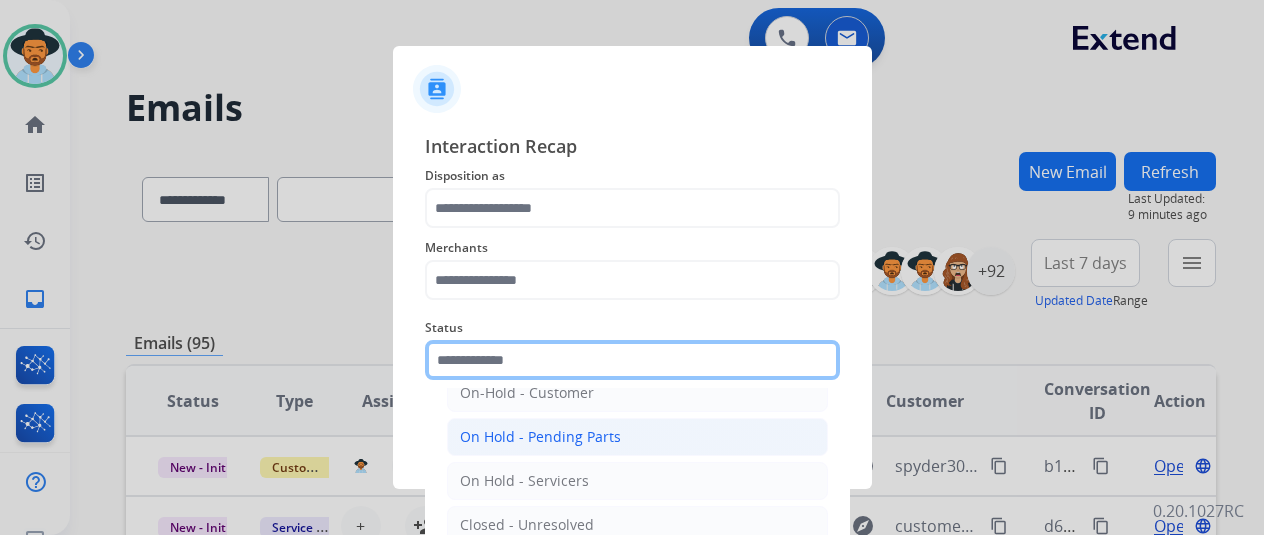 scroll, scrollTop: 100, scrollLeft: 0, axis: vertical 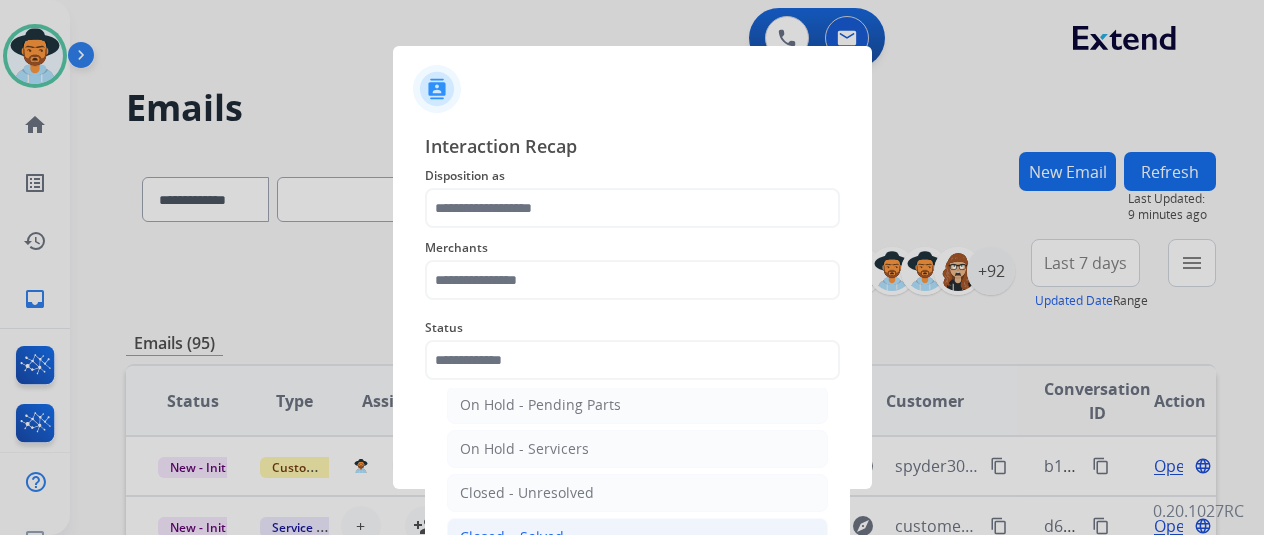 click on "Closed – Solved" 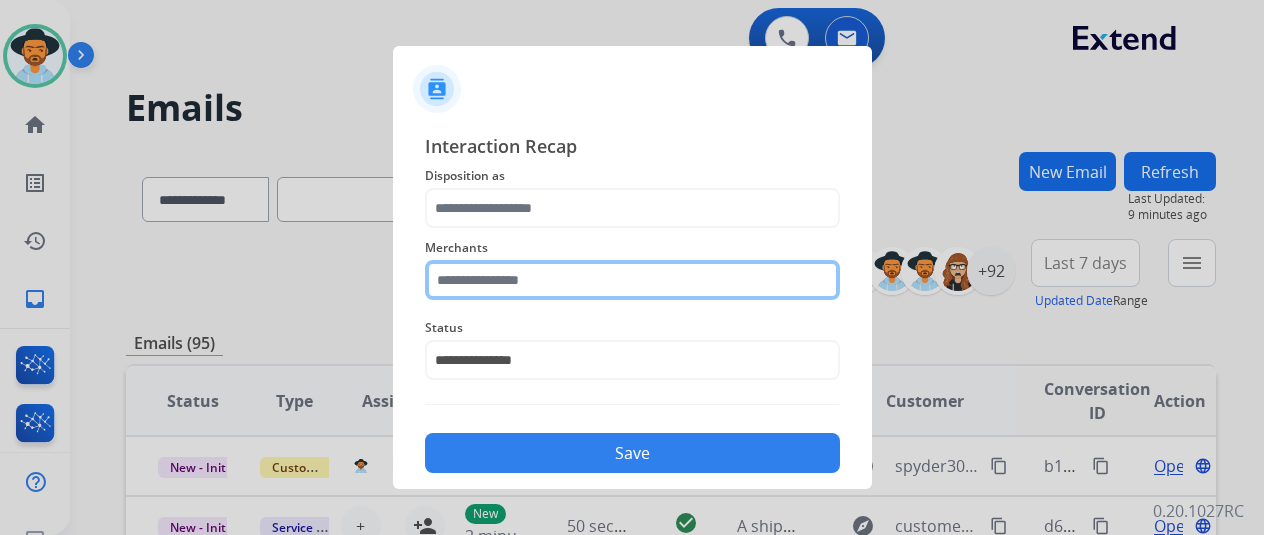 click 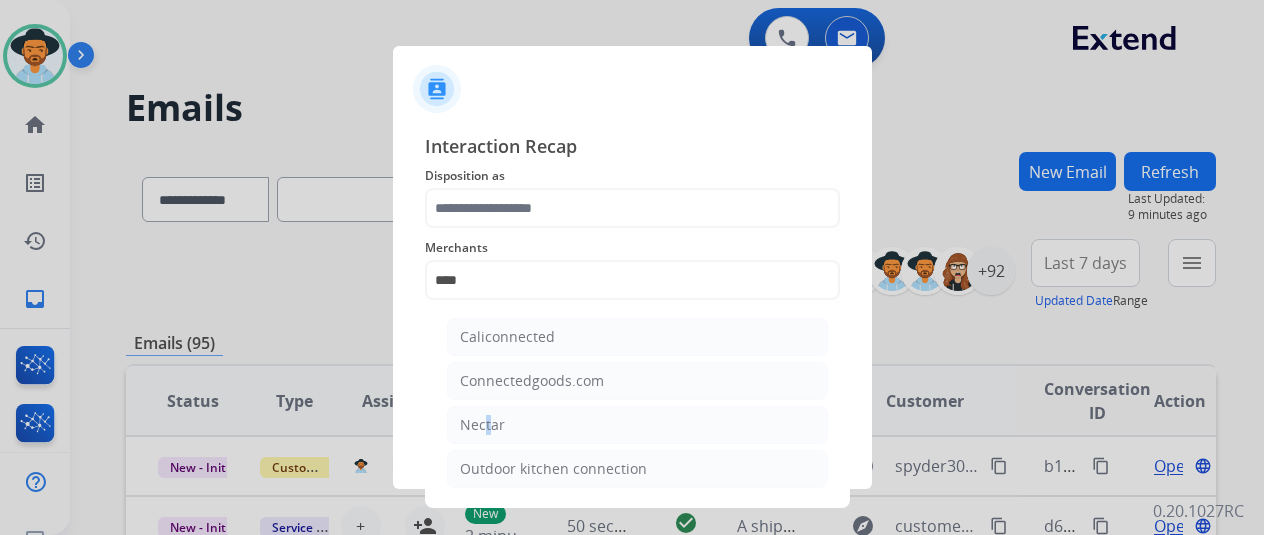 click on "Nectar" 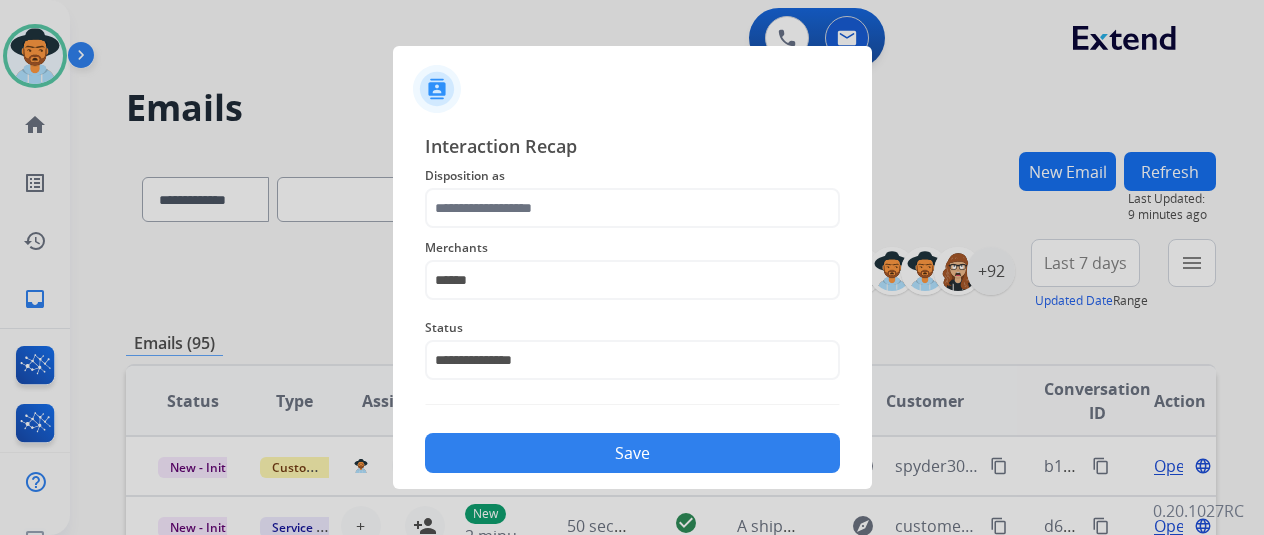 click on "Merchants   ******" 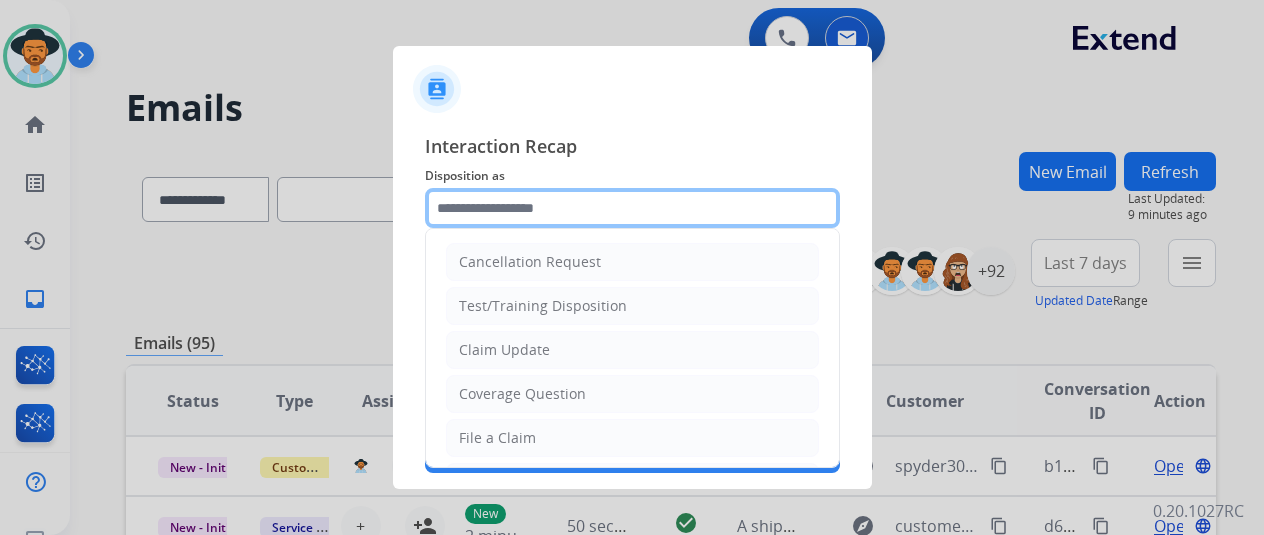 click 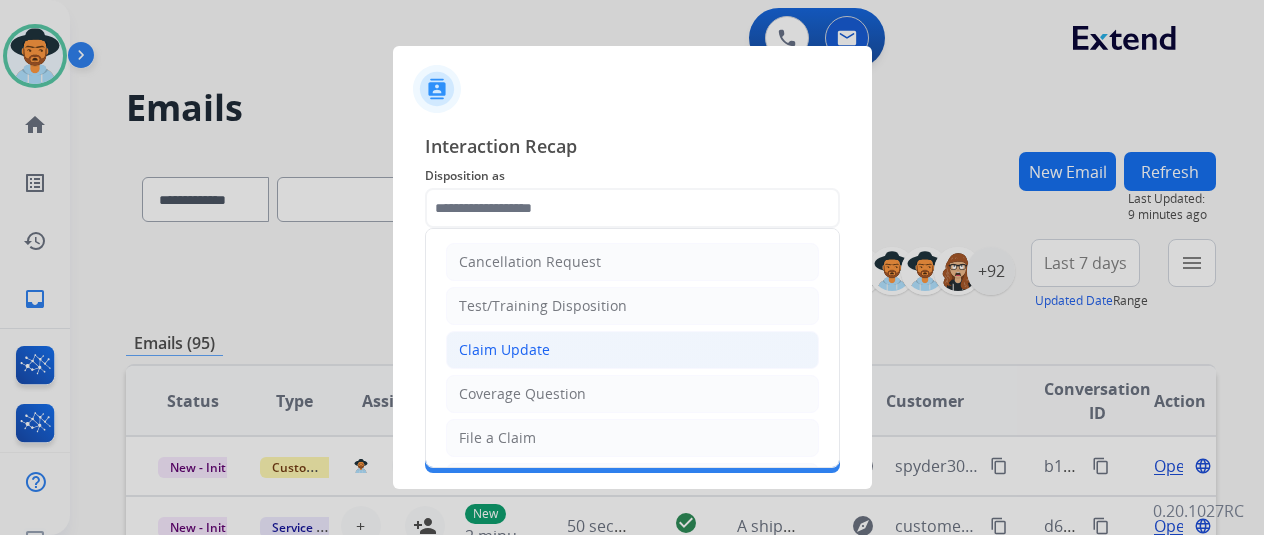 click on "Claim Update" 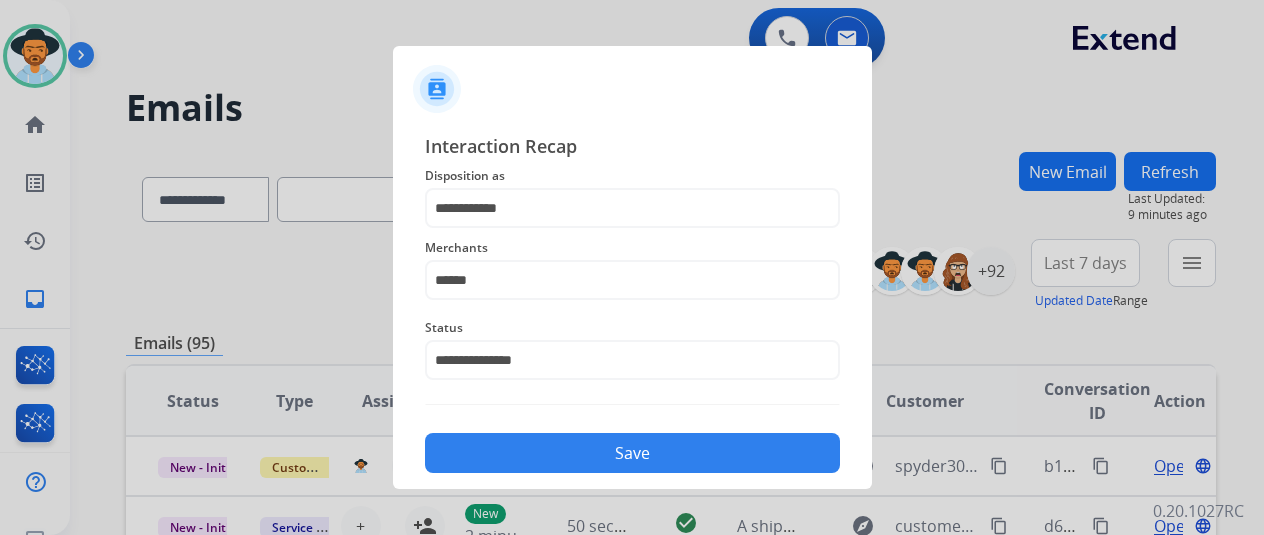 click on "Save" 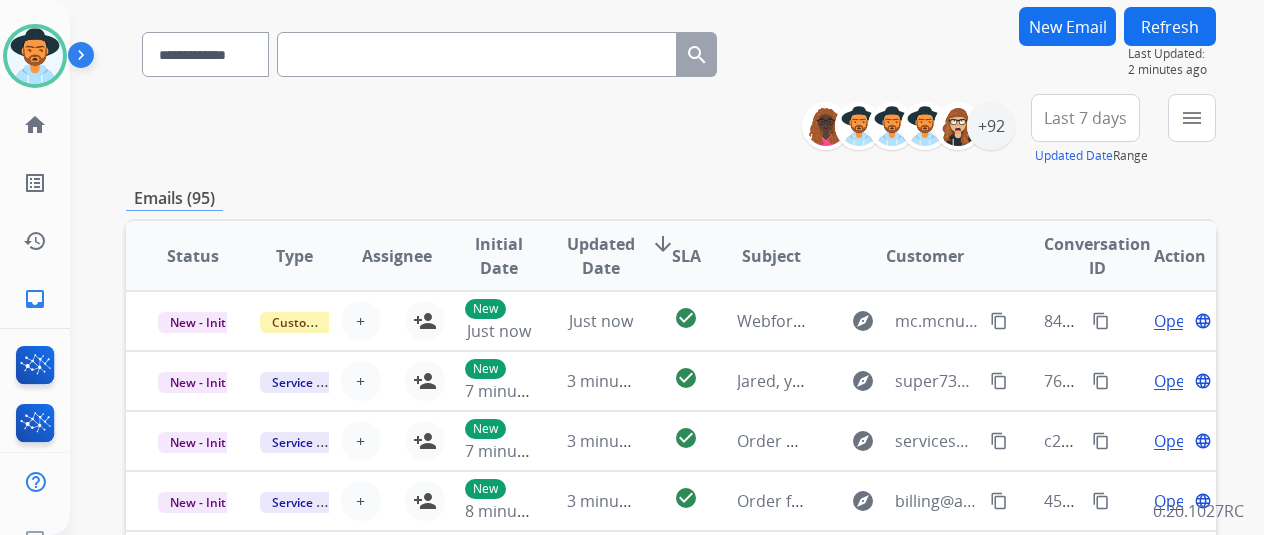 scroll, scrollTop: 100, scrollLeft: 0, axis: vertical 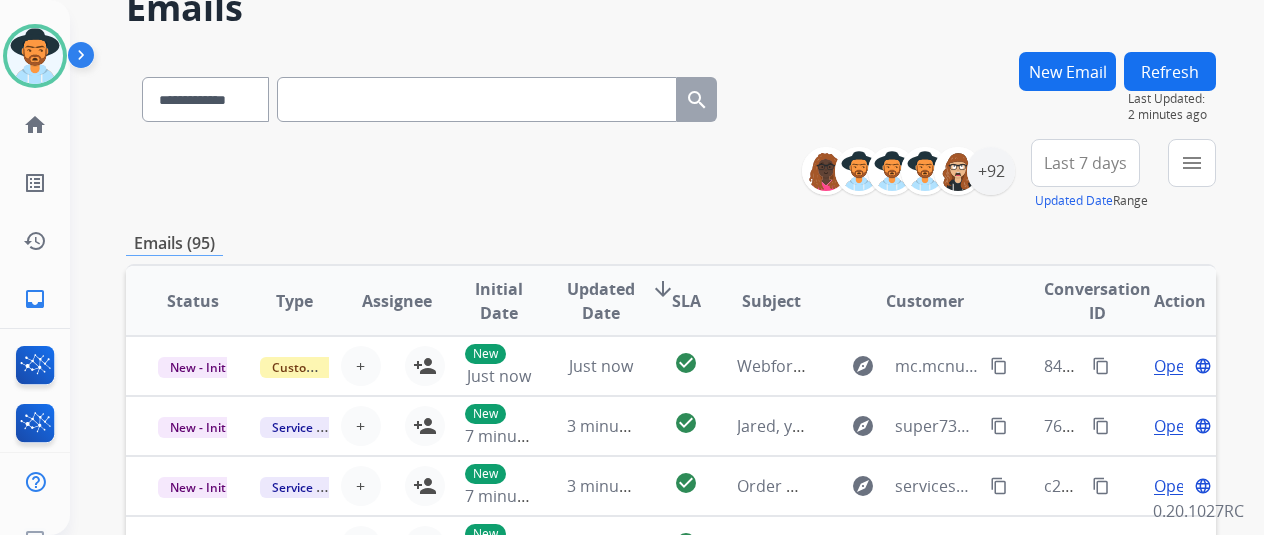 click on "Refresh" at bounding box center [1170, 71] 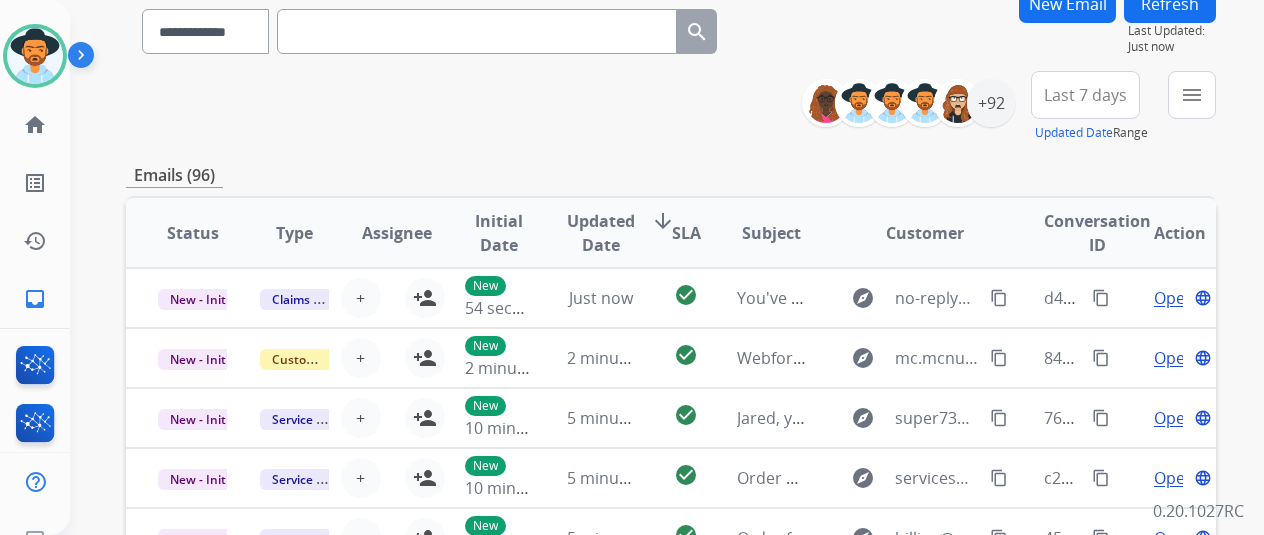 scroll, scrollTop: 200, scrollLeft: 0, axis: vertical 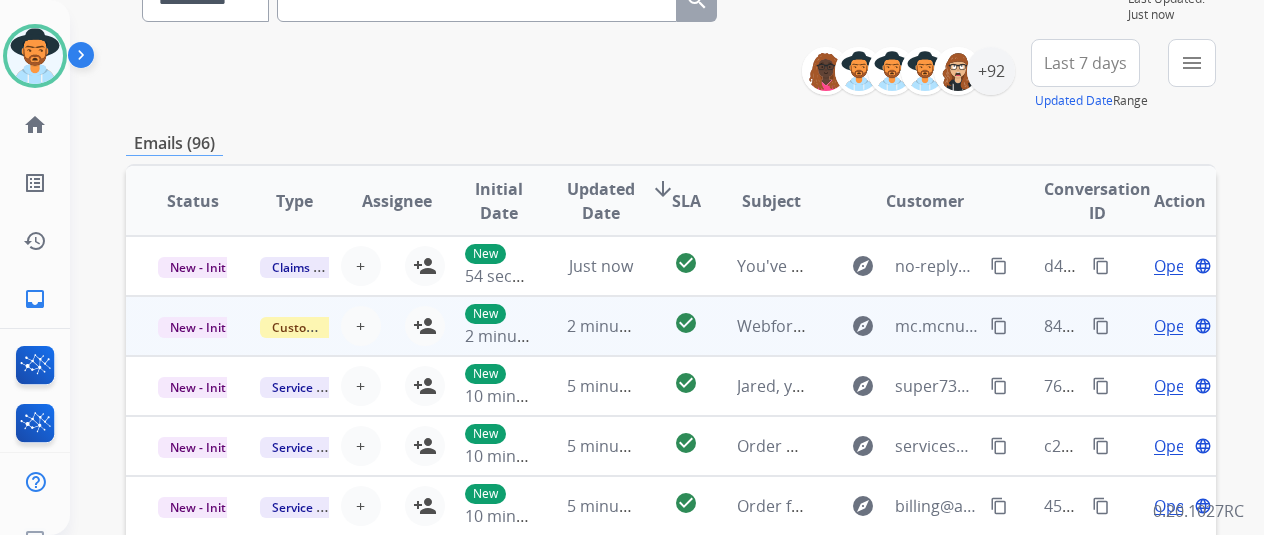 click on "Open" at bounding box center (1174, 326) 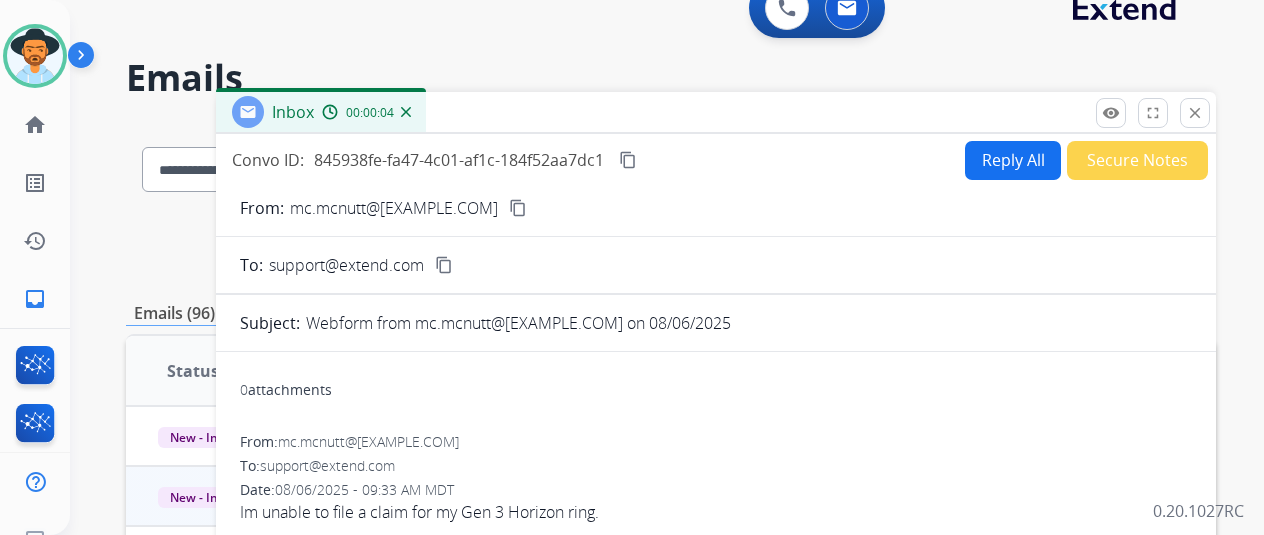 scroll, scrollTop: 0, scrollLeft: 0, axis: both 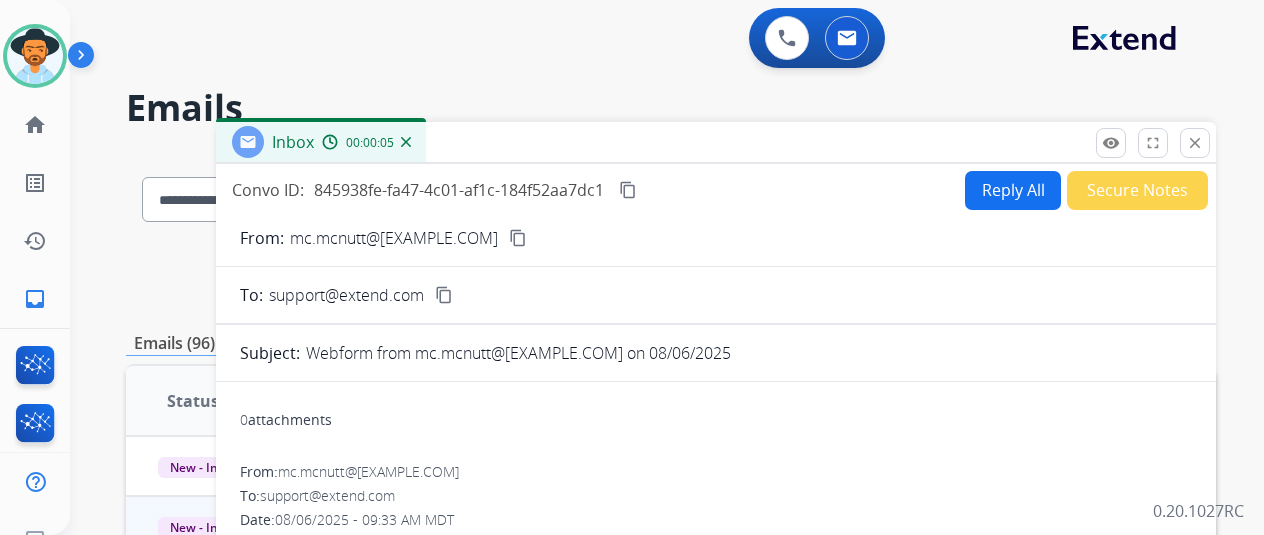 click on "content_copy" at bounding box center (518, 238) 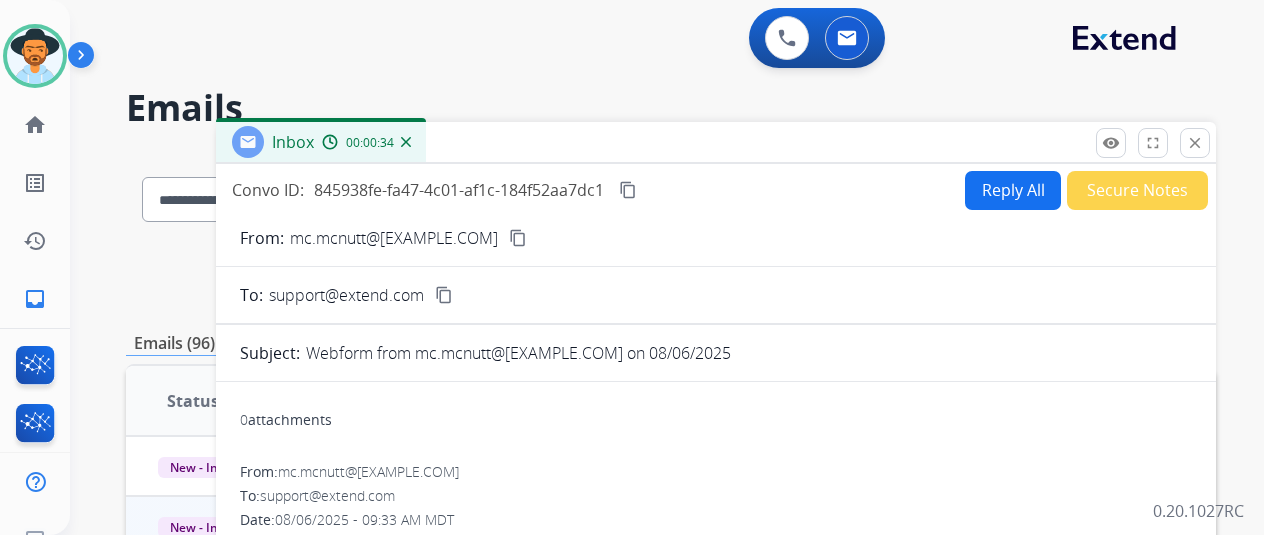 click on "close" at bounding box center [1195, 143] 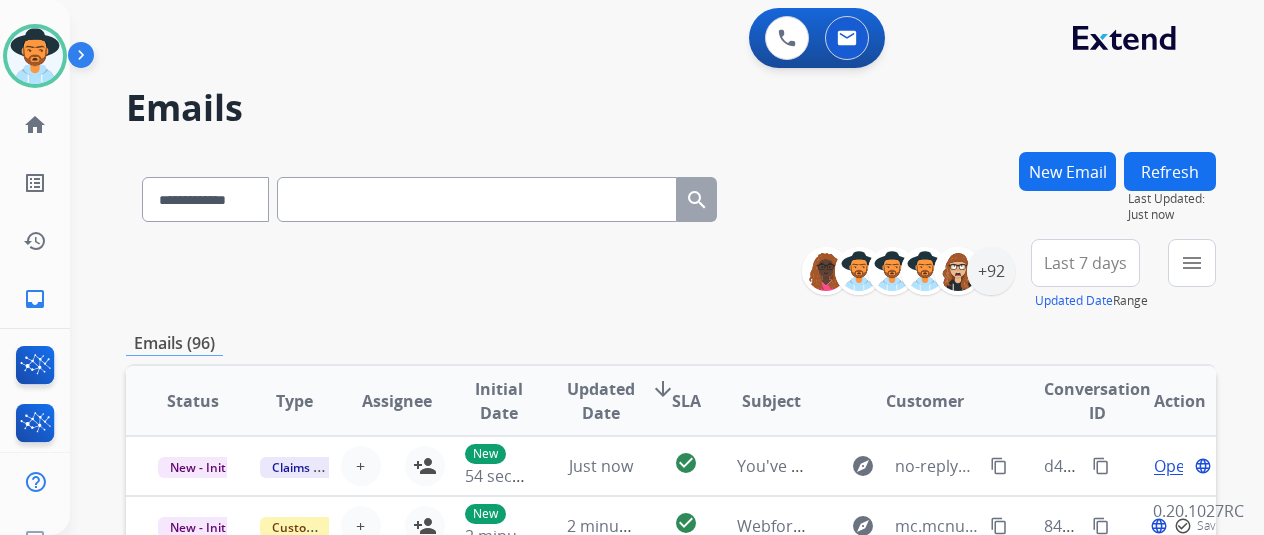 scroll, scrollTop: 100, scrollLeft: 0, axis: vertical 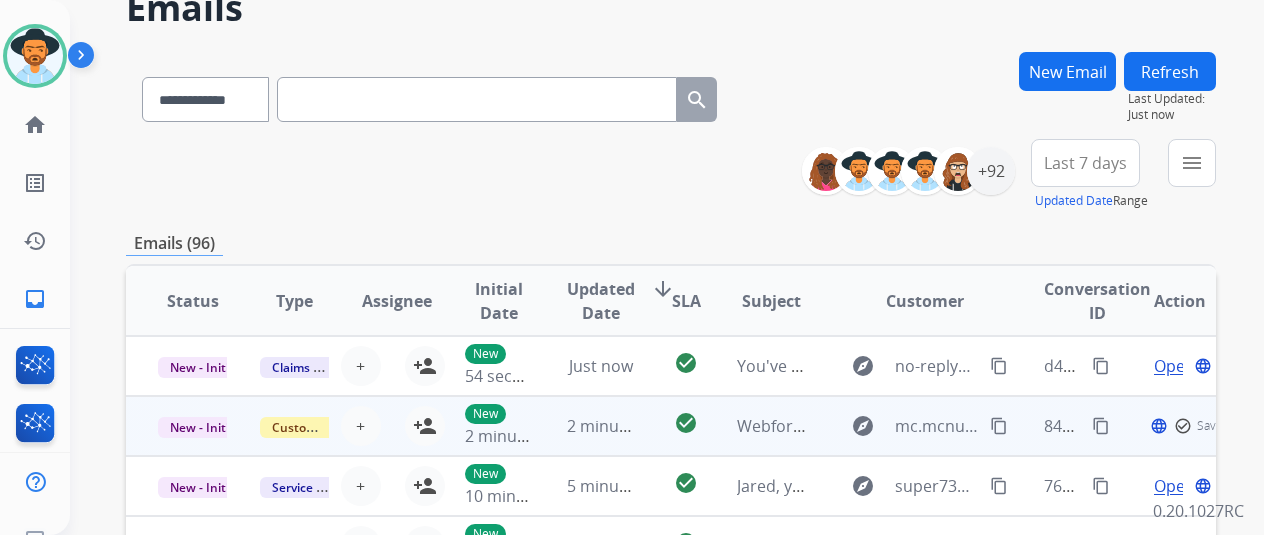 click on "New 2 minutes ago" at bounding box center [484, 426] 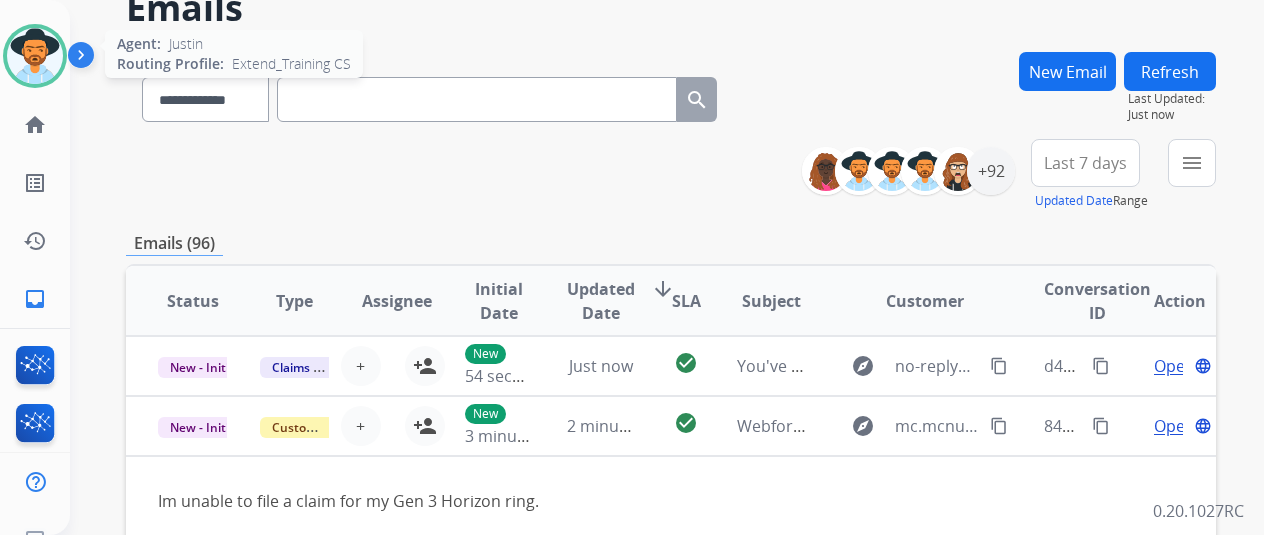 click at bounding box center (35, 56) 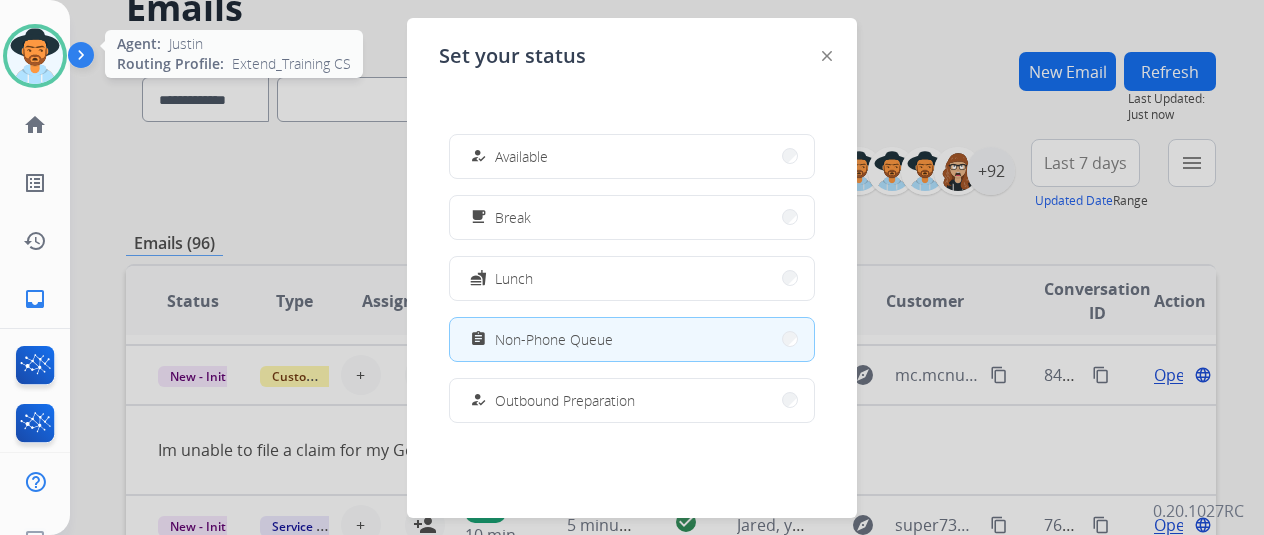 scroll, scrollTop: 60, scrollLeft: 0, axis: vertical 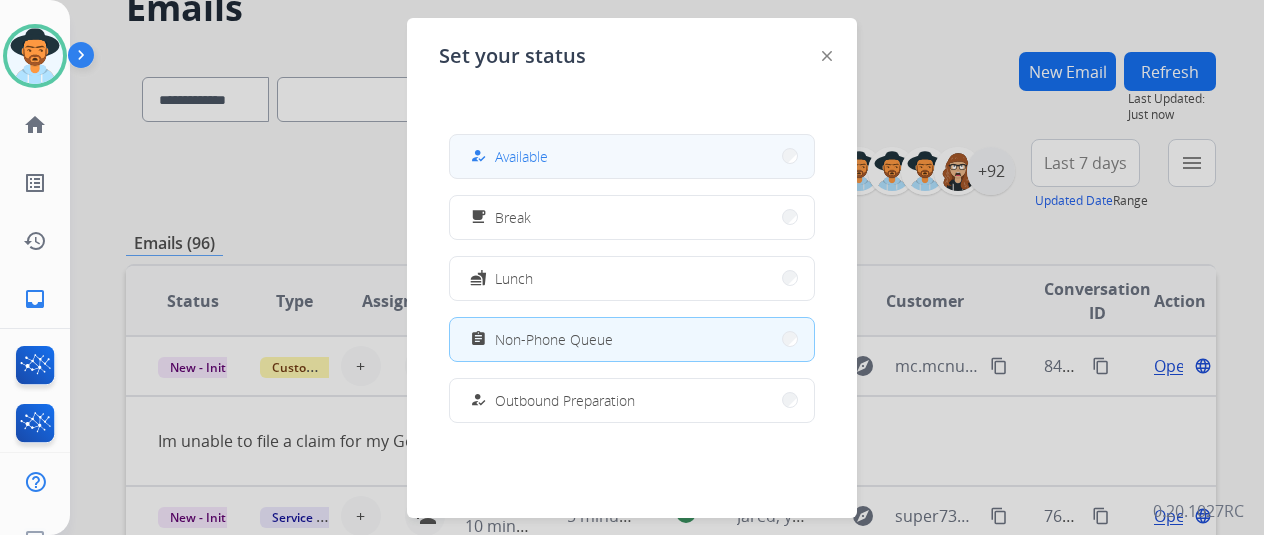 click on "how_to_reg Available" at bounding box center [632, 156] 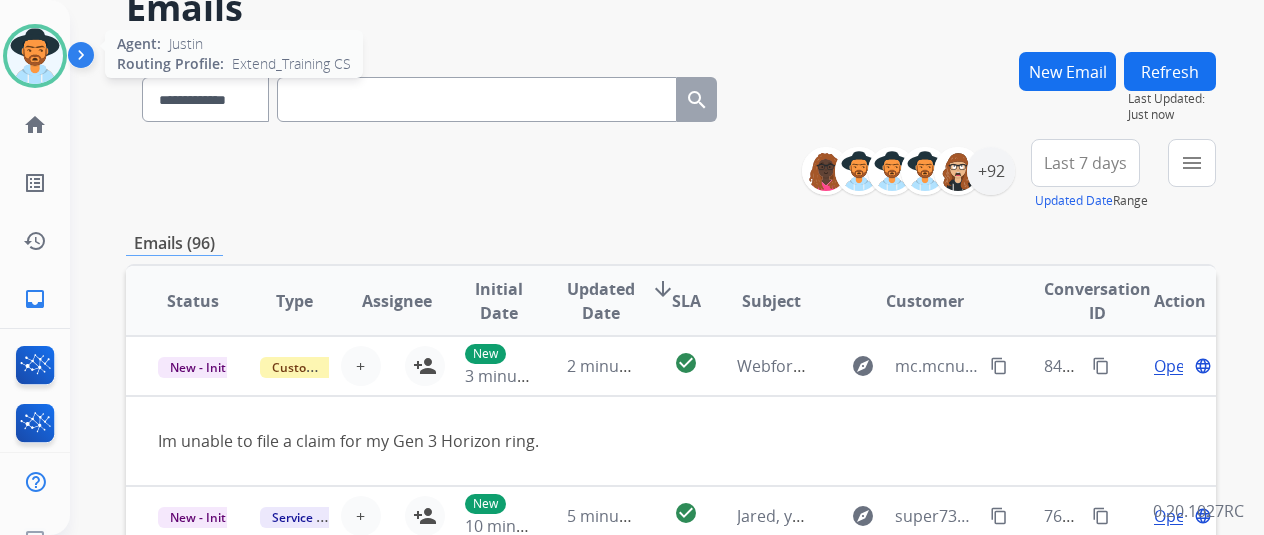 click at bounding box center (35, 56) 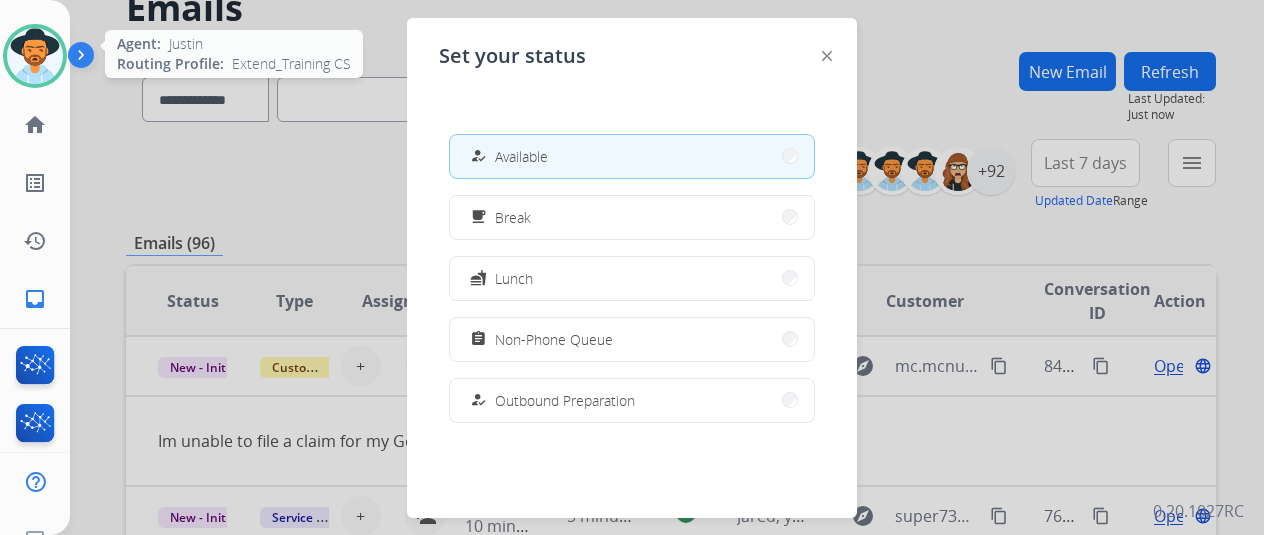 click at bounding box center [35, 56] 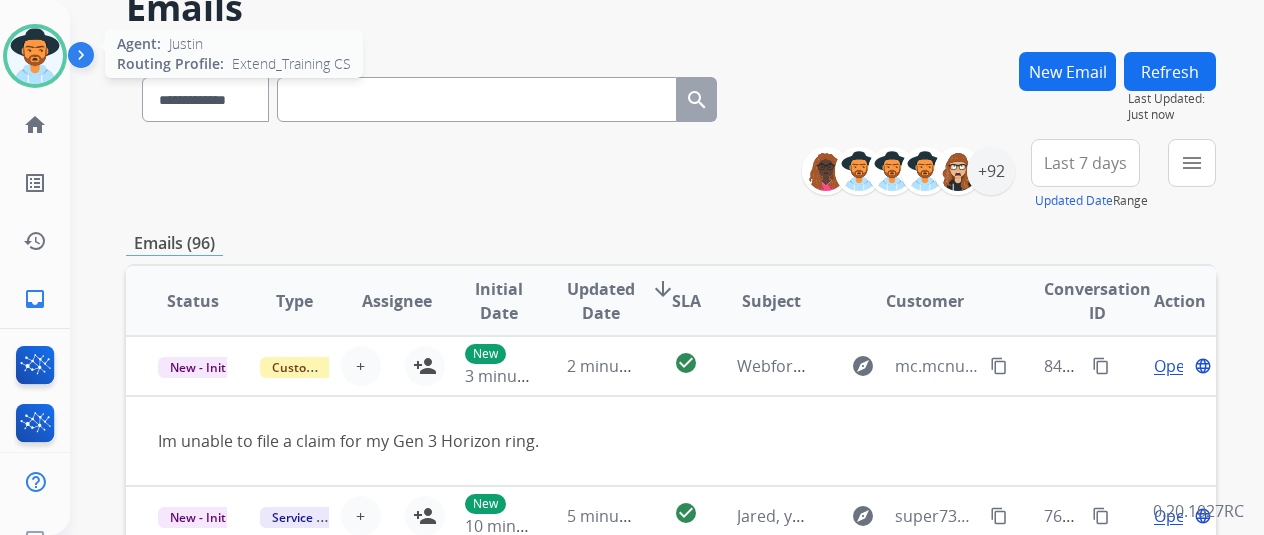 click at bounding box center (35, 56) 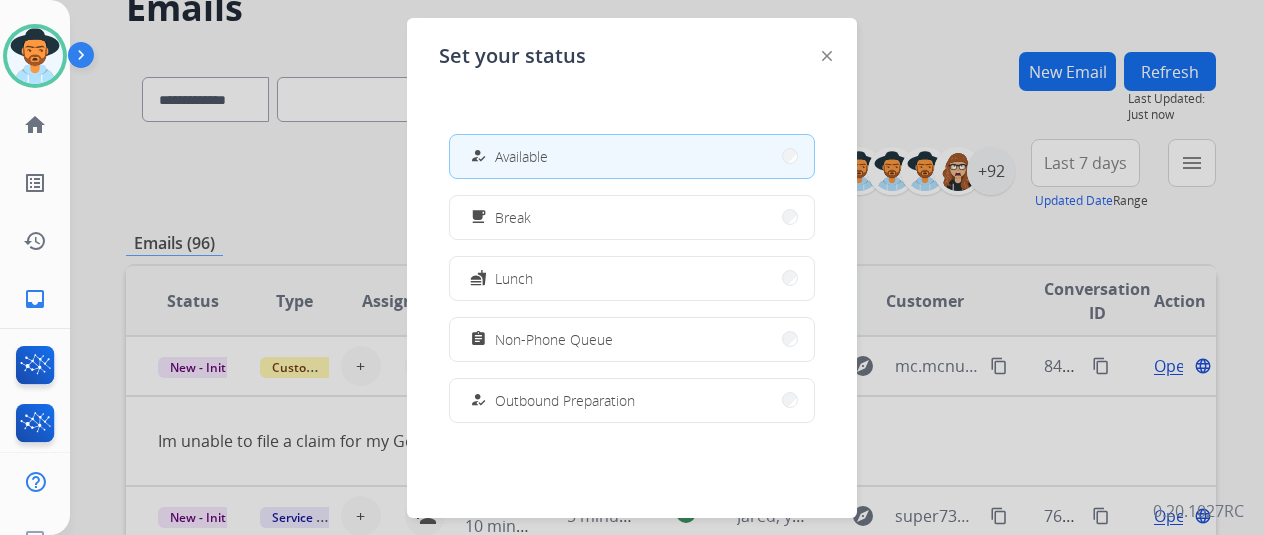 click on "how_to_reg Available" at bounding box center [632, 156] 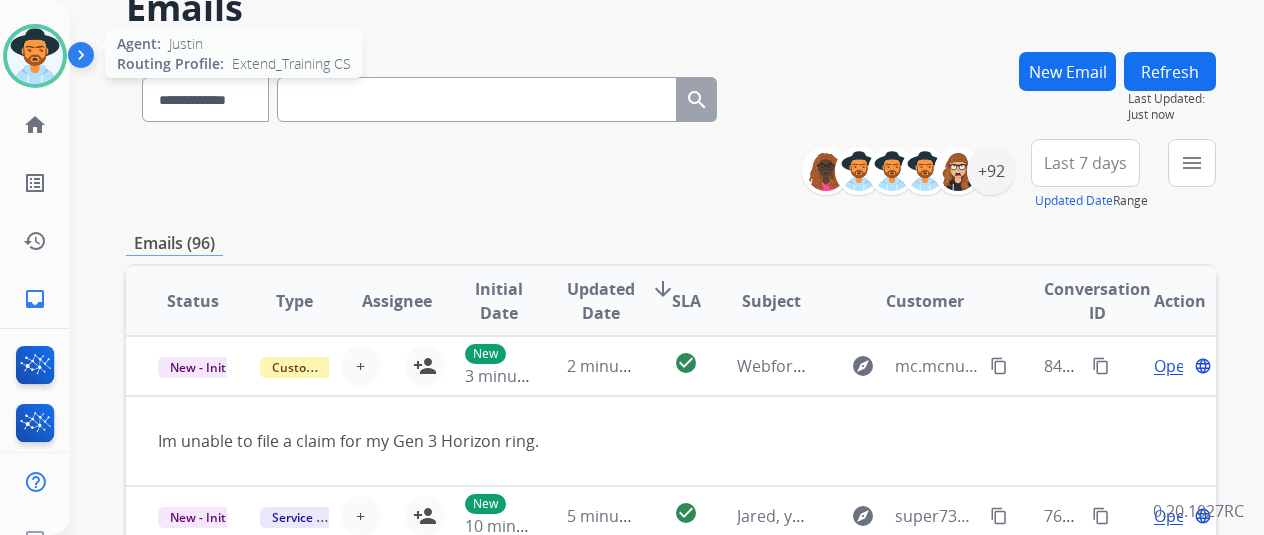 click at bounding box center (35, 56) 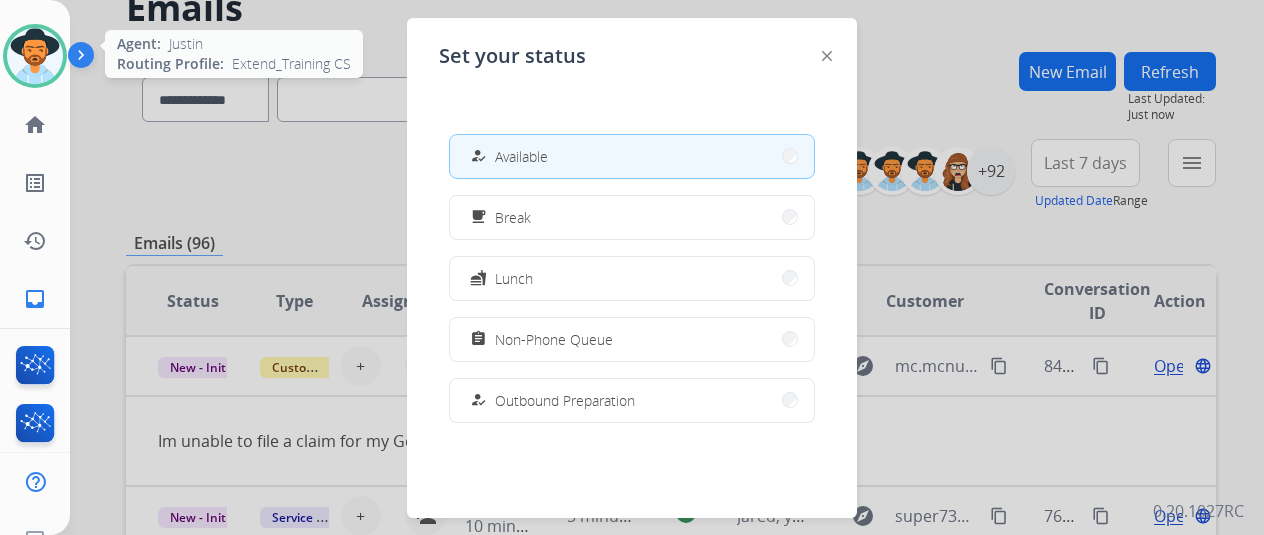 click at bounding box center [35, 56] 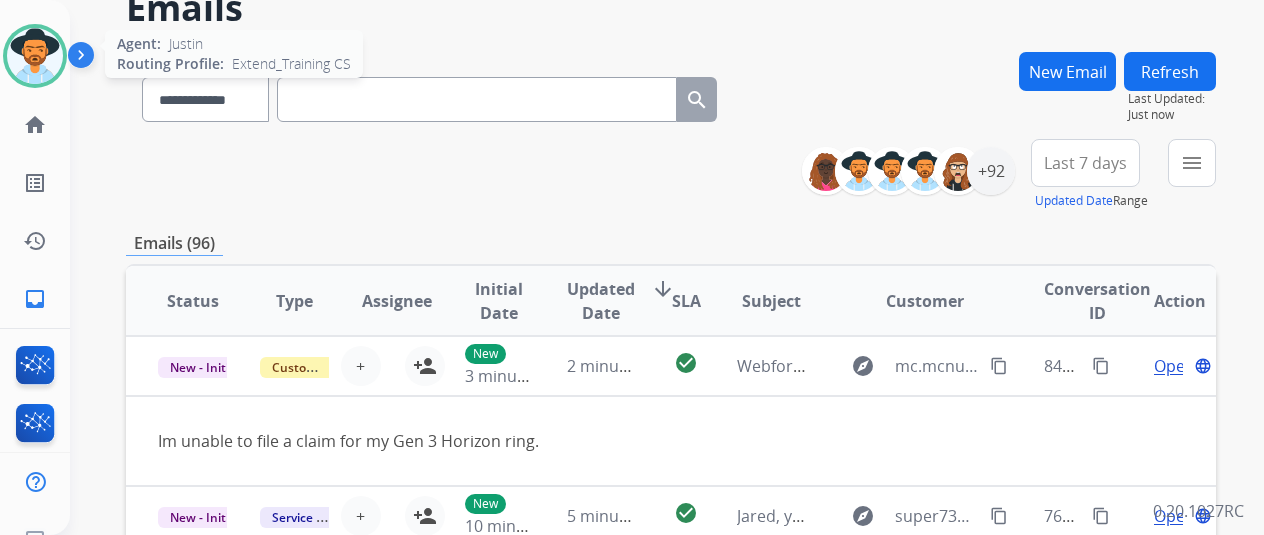 click at bounding box center [35, 56] 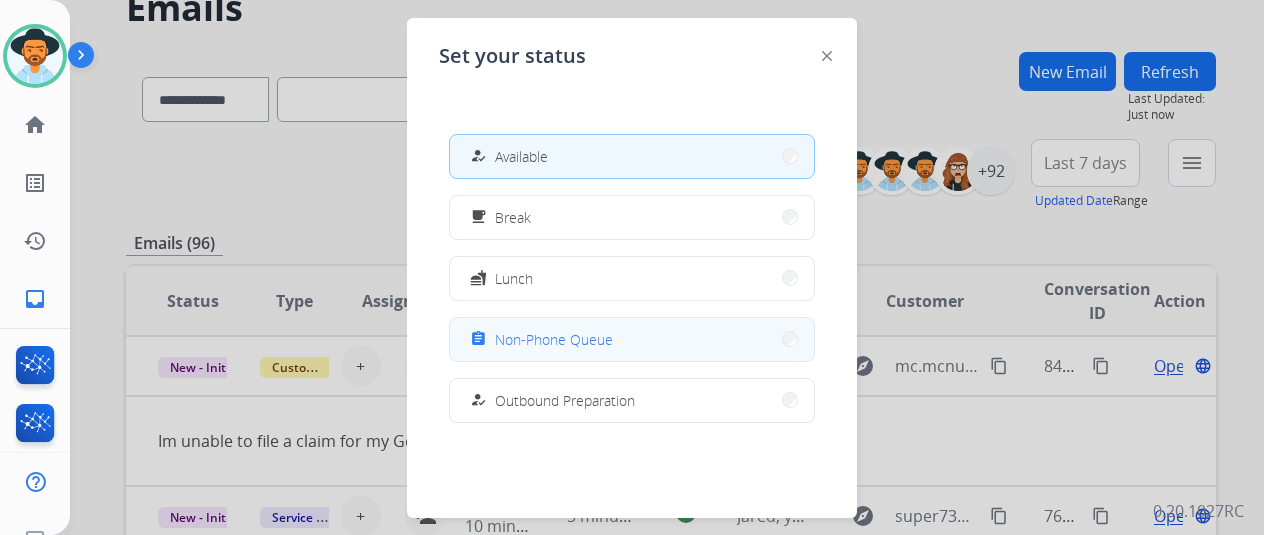 click on "assignment Non-Phone Queue" at bounding box center [632, 339] 